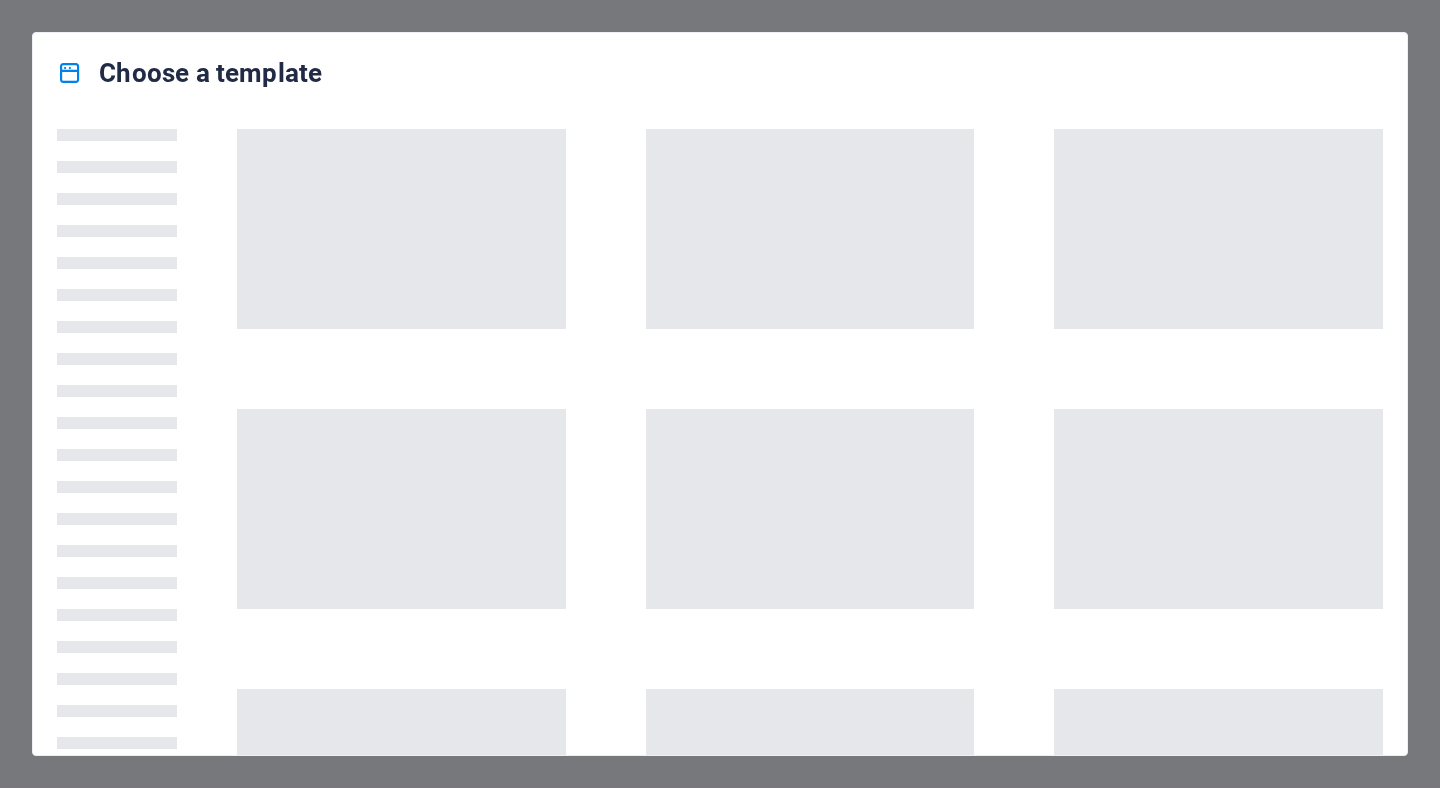 scroll, scrollTop: 0, scrollLeft: 0, axis: both 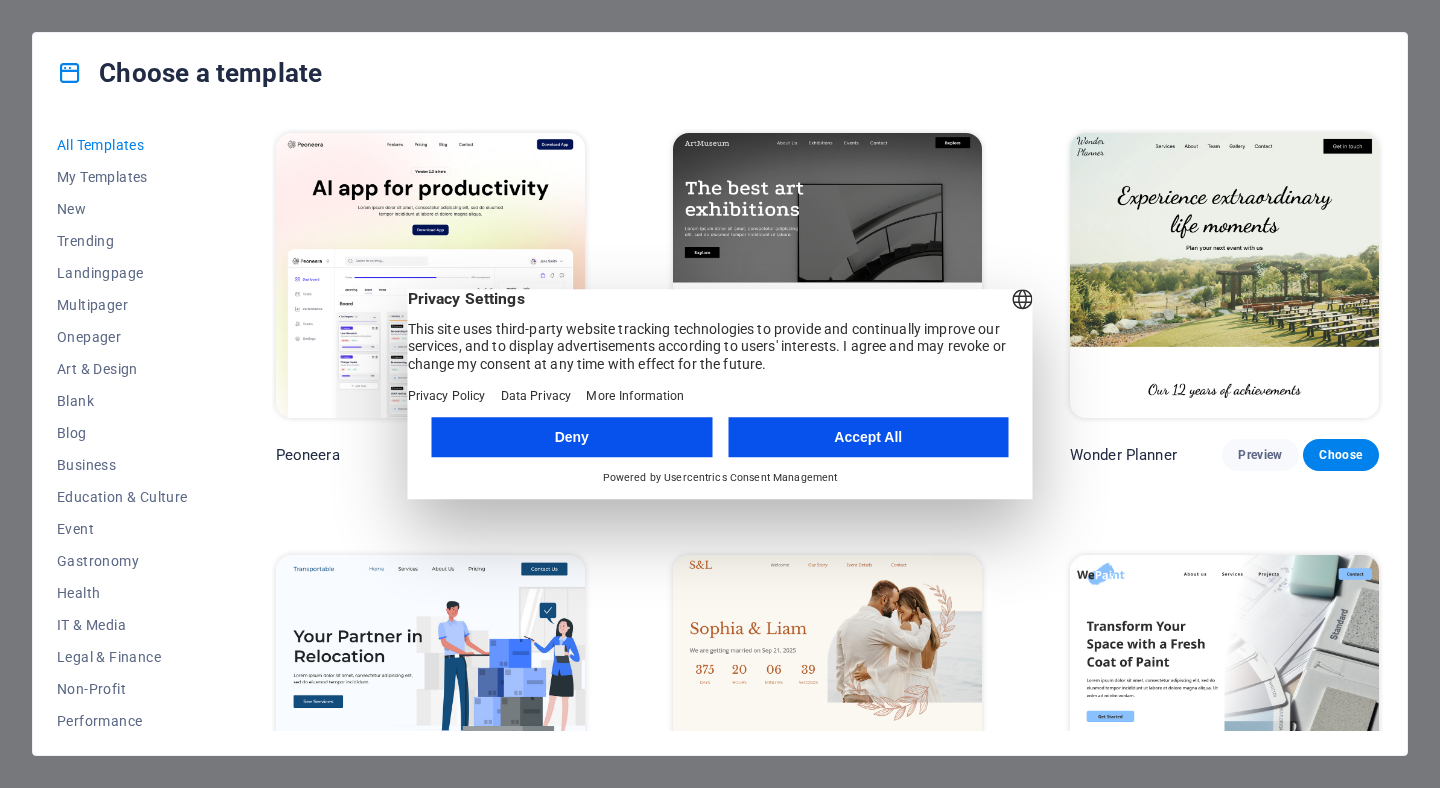 click on "Accept All" at bounding box center (868, 437) 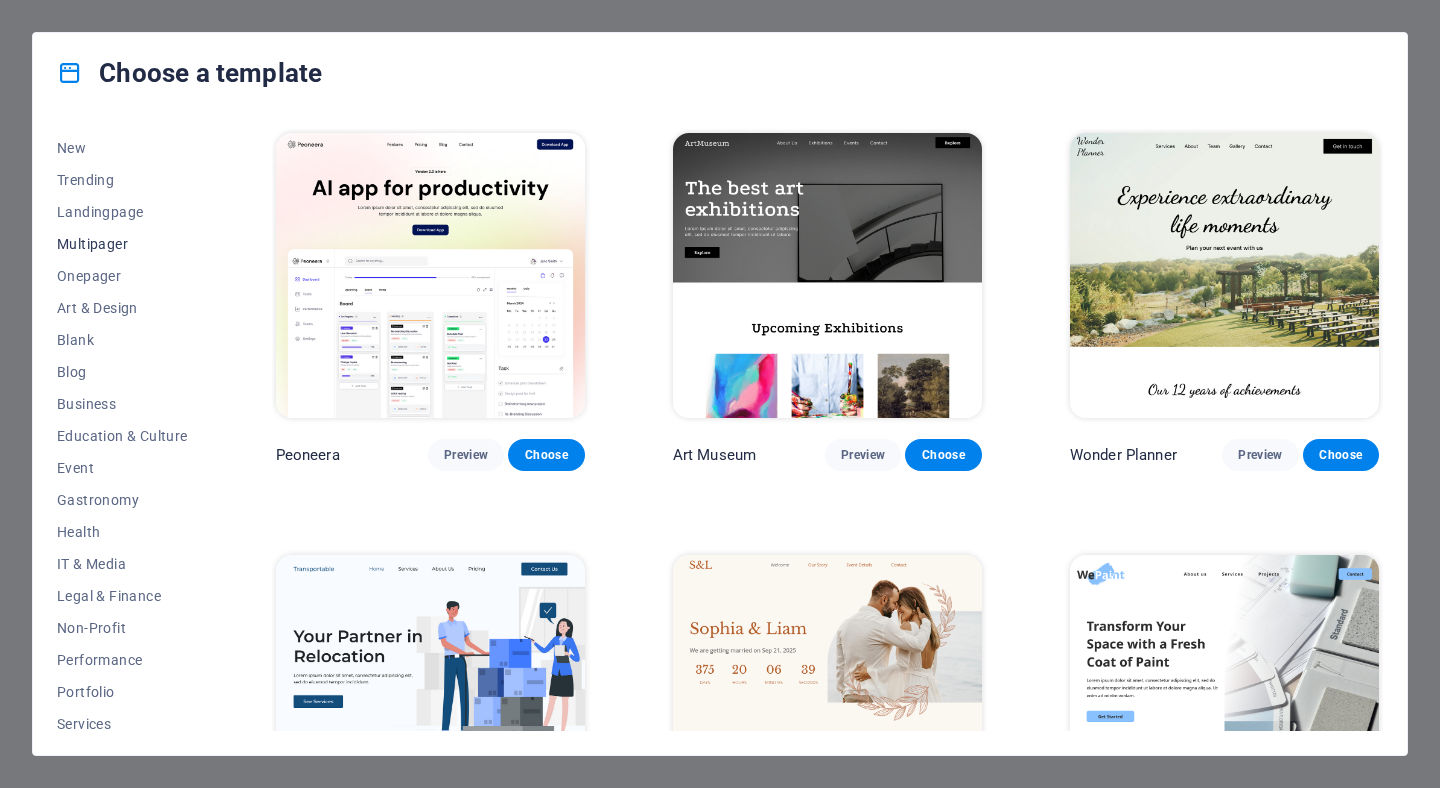 scroll, scrollTop: 0, scrollLeft: 0, axis: both 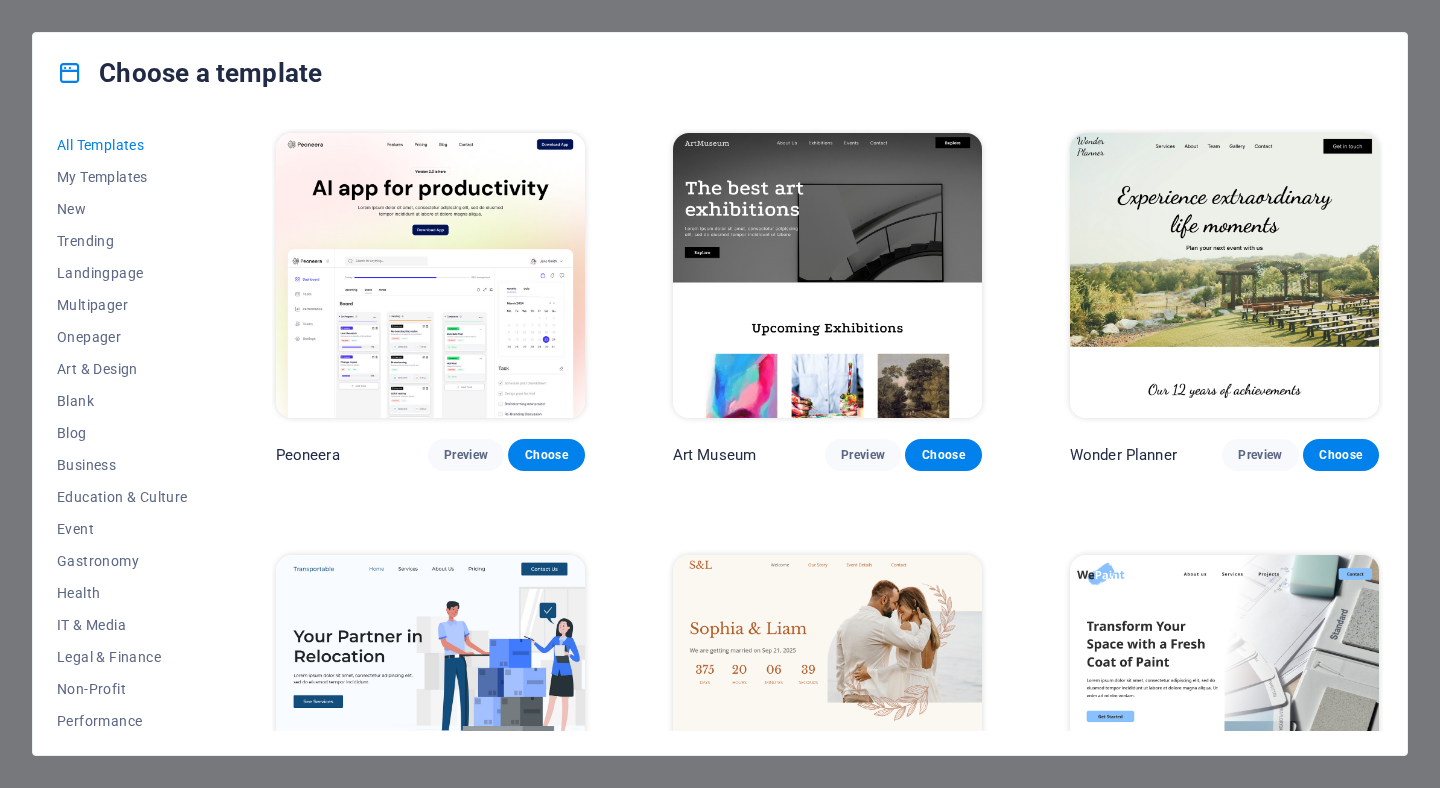 click at bounding box center [827, 275] 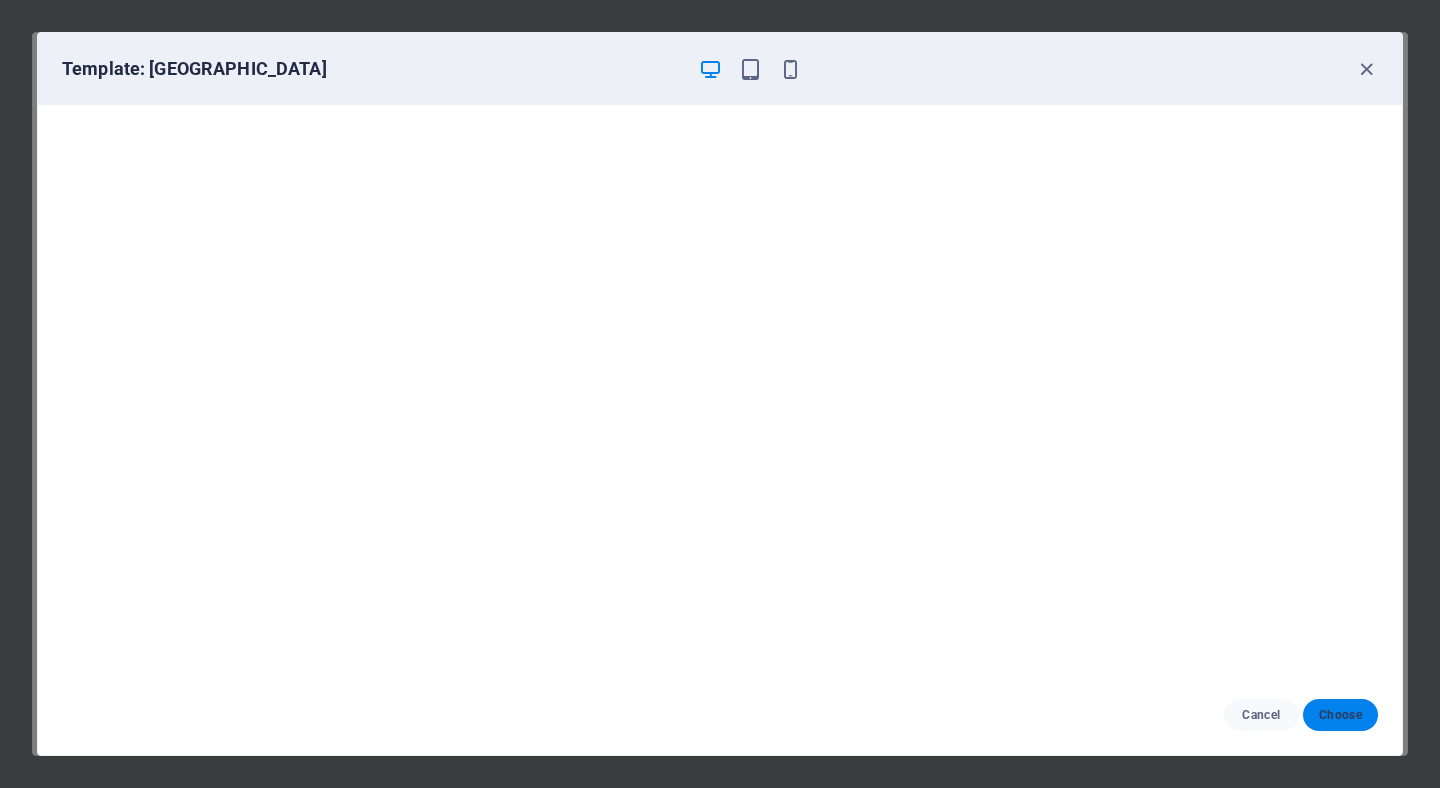 click on "Choose" at bounding box center (1340, 715) 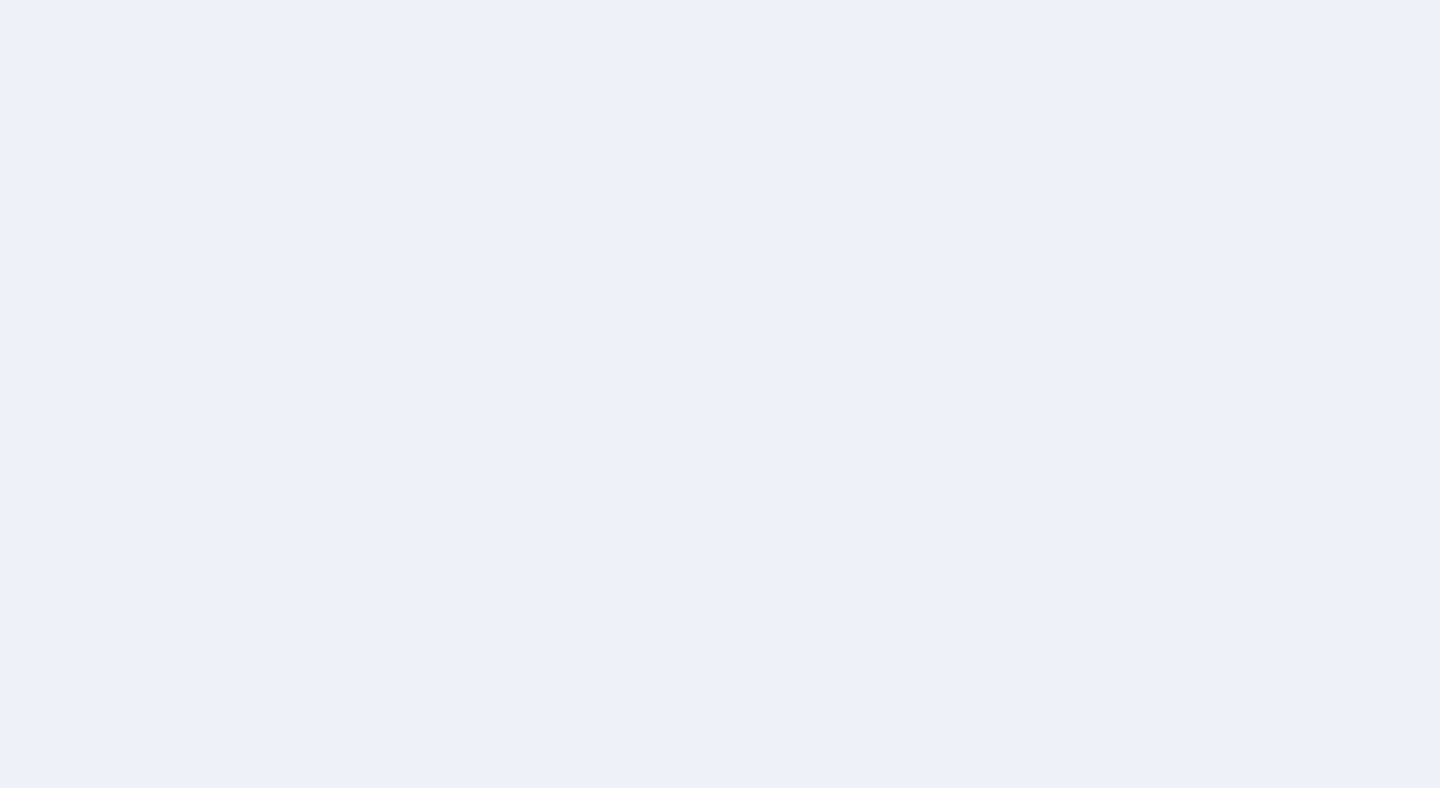 scroll, scrollTop: 0, scrollLeft: 0, axis: both 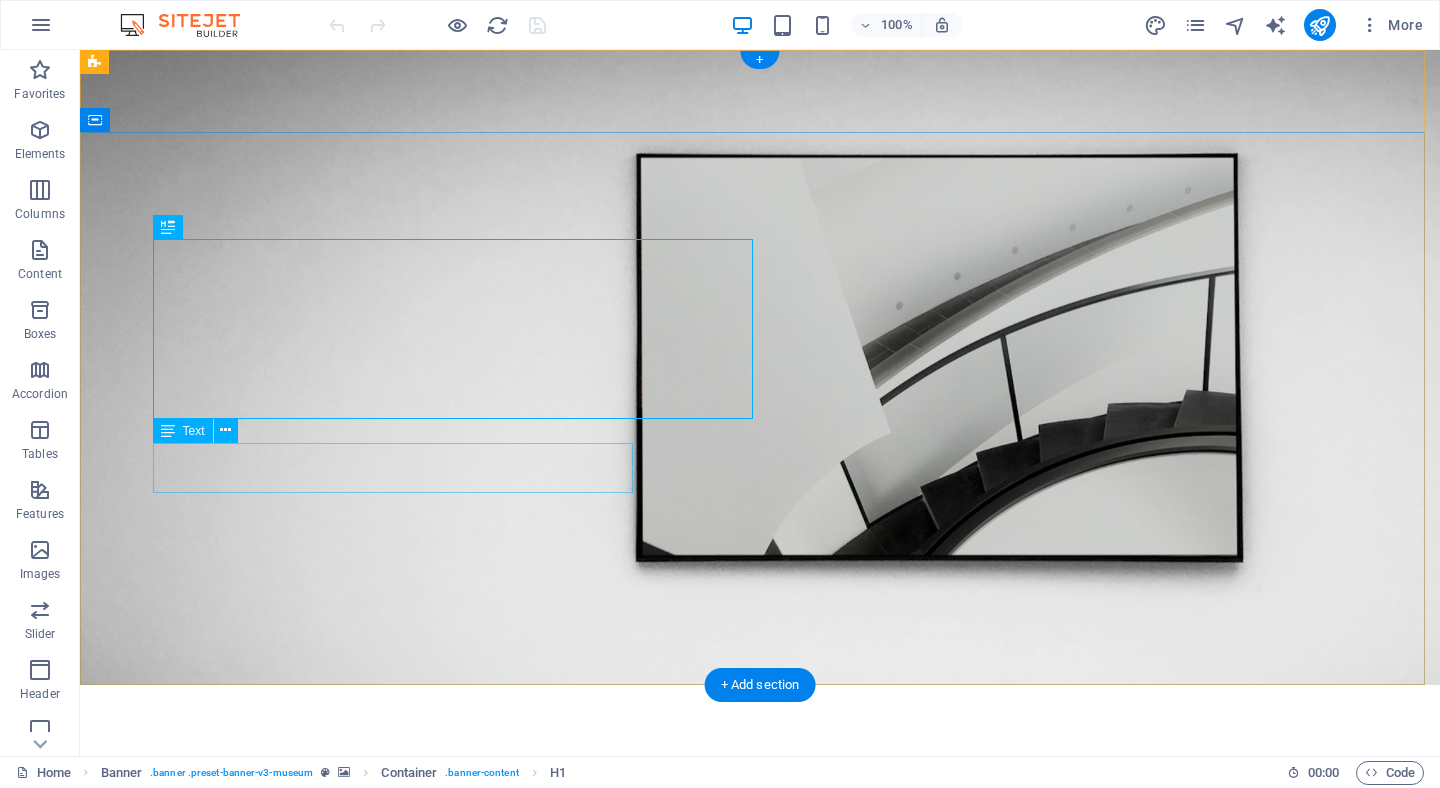 click on "Lorem ipsum dolor sit amet, consectetur adipiscing elit, sed do eiusmod tempor incididunt ut labore" at bounding box center (760, 1044) 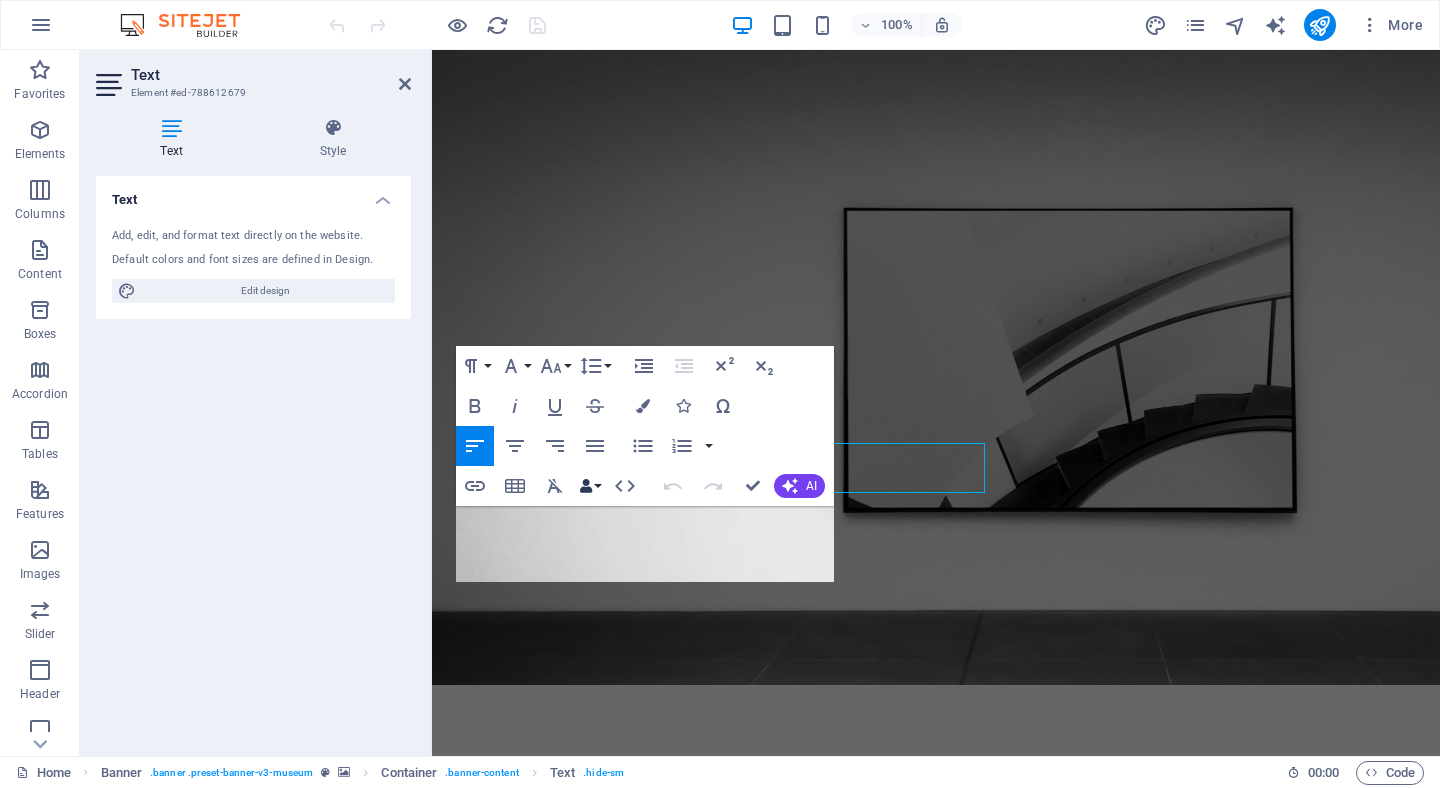 click at bounding box center (586, 486) 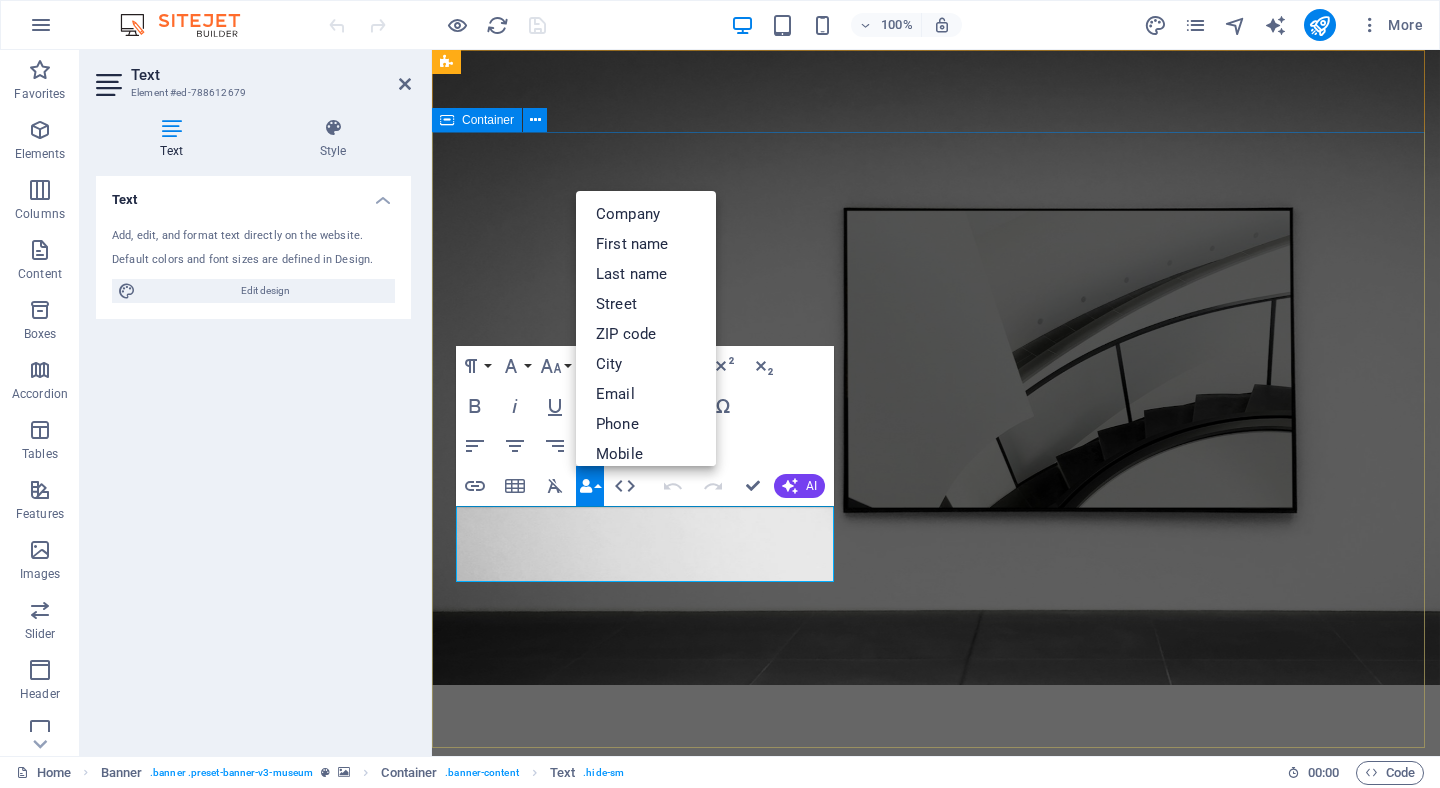 click on "The best art exhibitions Lorem ipsum dolor sit amet, consectetur adipiscing elit, sed do eiusmod tempor incididunt ut labore Lorem ipsum dolor sit amet, consectetur adipiscing elit, sed do eiusmod tempor incididunt ut labore Explore" at bounding box center [936, 1088] 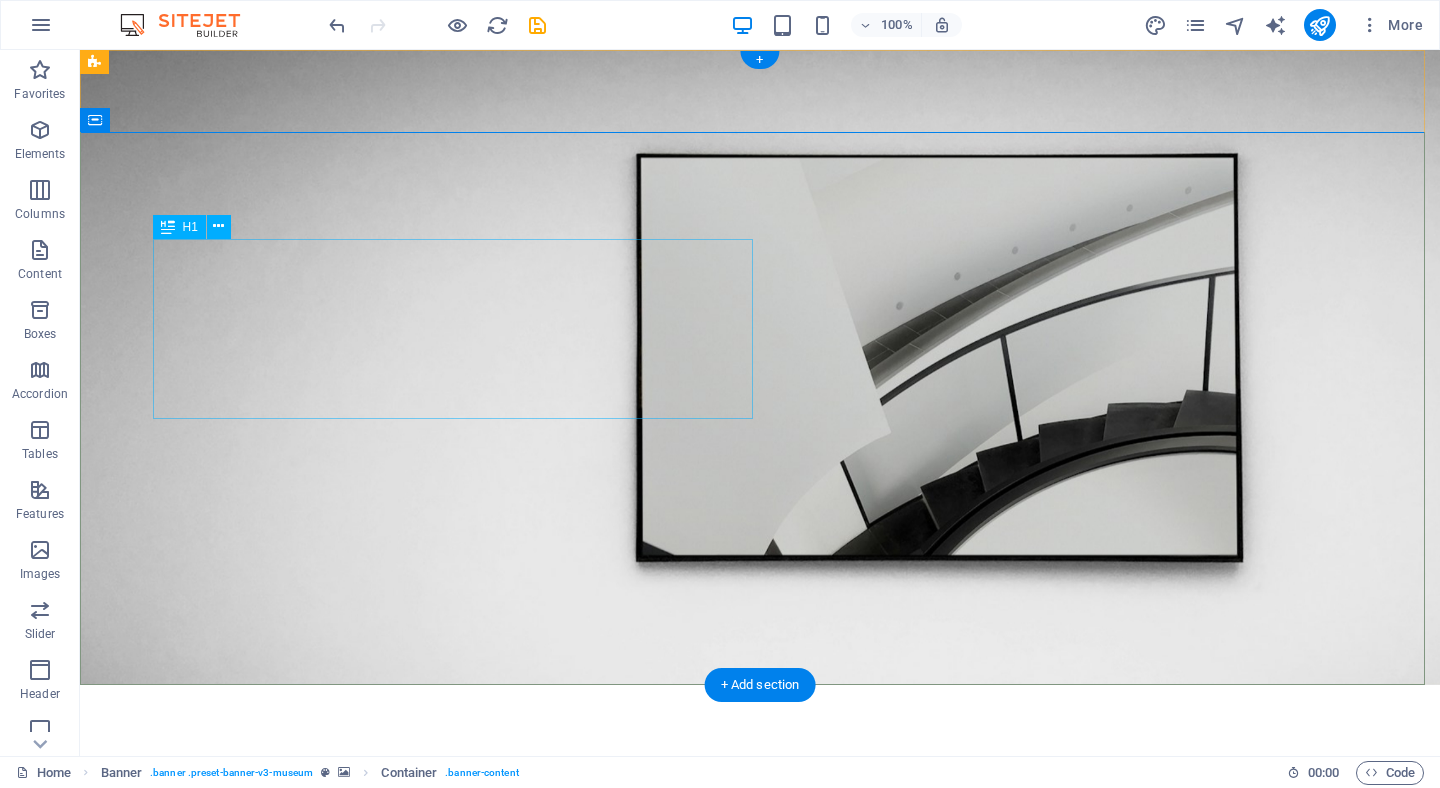 click on "The best art exhibitions" at bounding box center (760, 963) 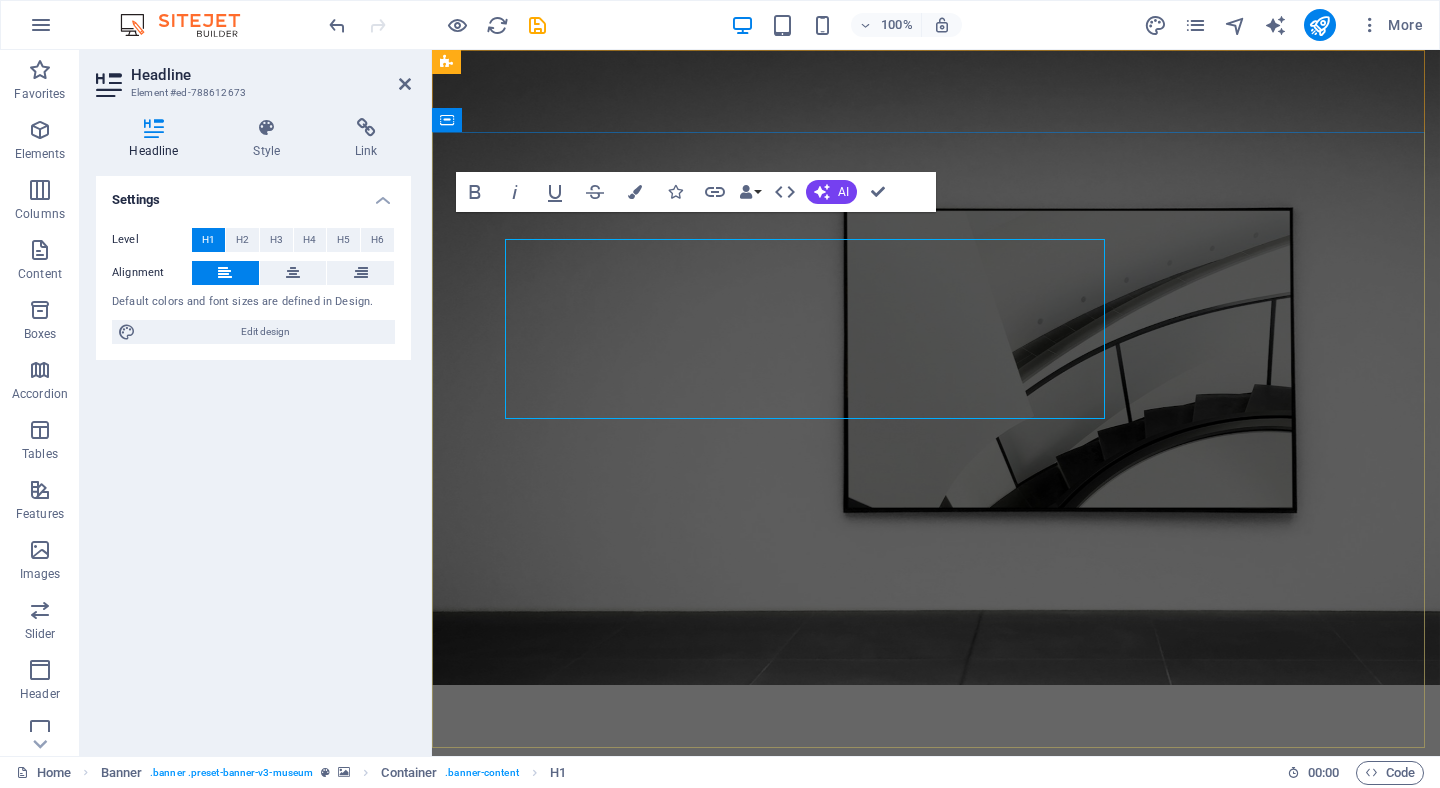 click on "The best art exhibitions" at bounding box center (707, 1007) 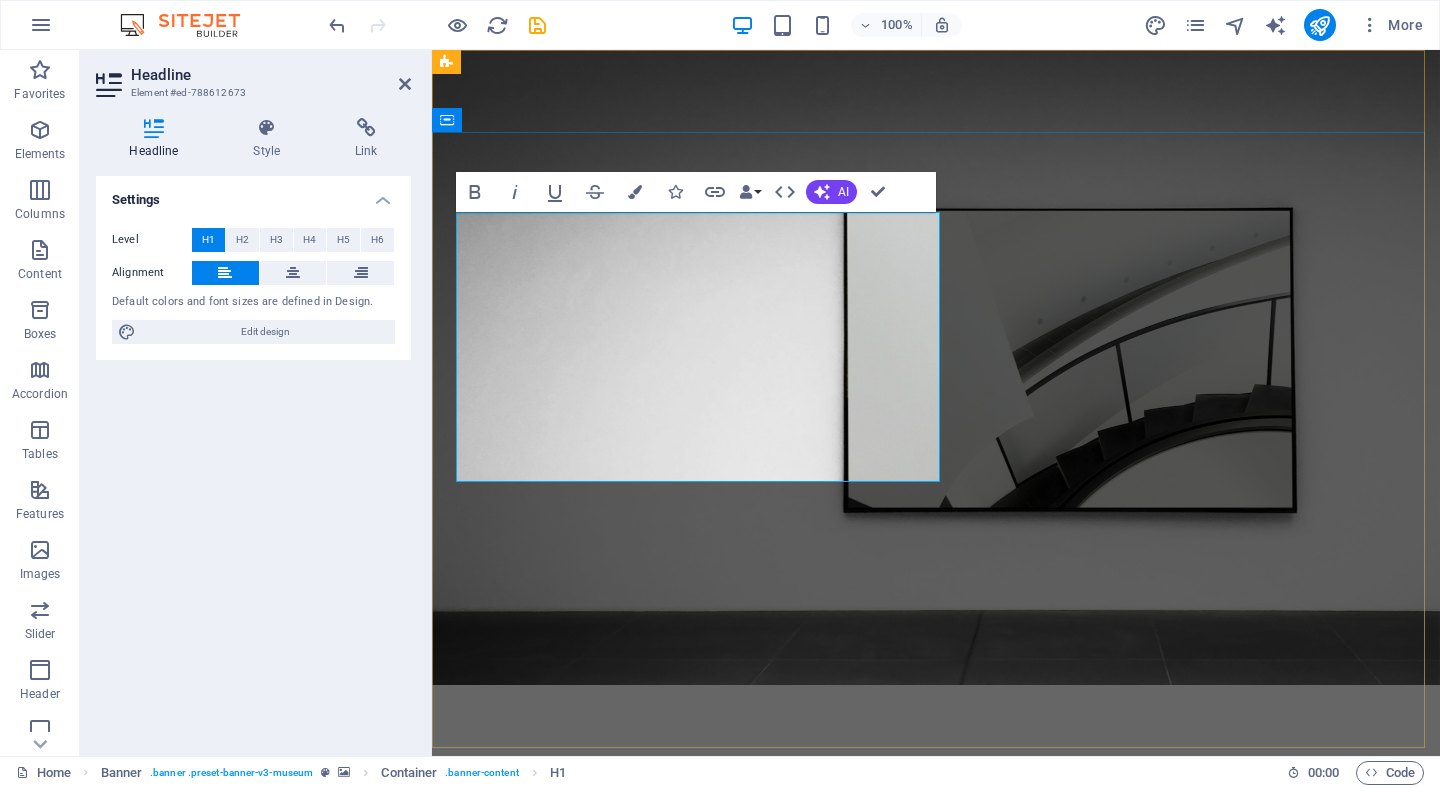 click on "The best art exhibitions" at bounding box center [707, 1007] 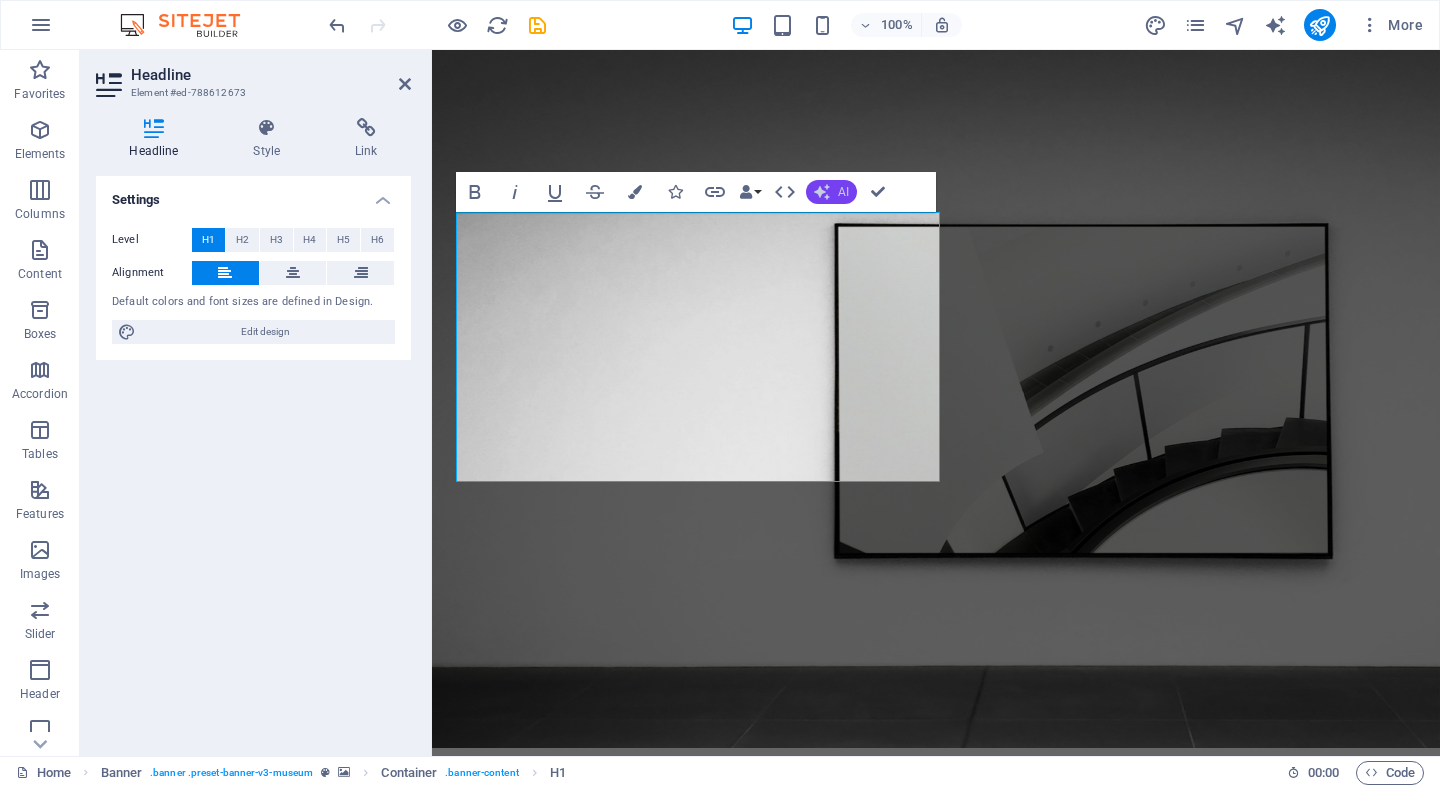 click on "AI" at bounding box center (831, 192) 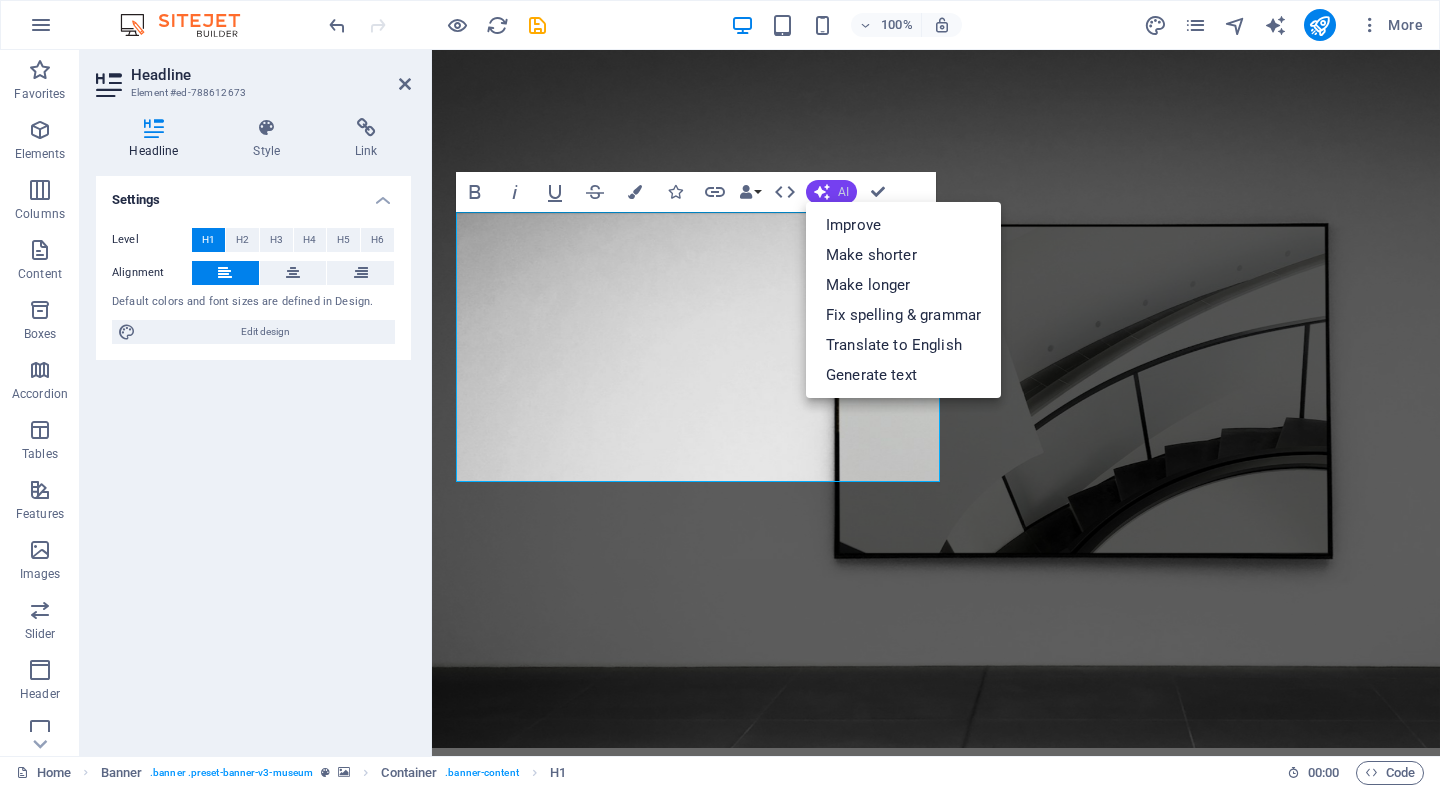 click on "AI" at bounding box center (831, 192) 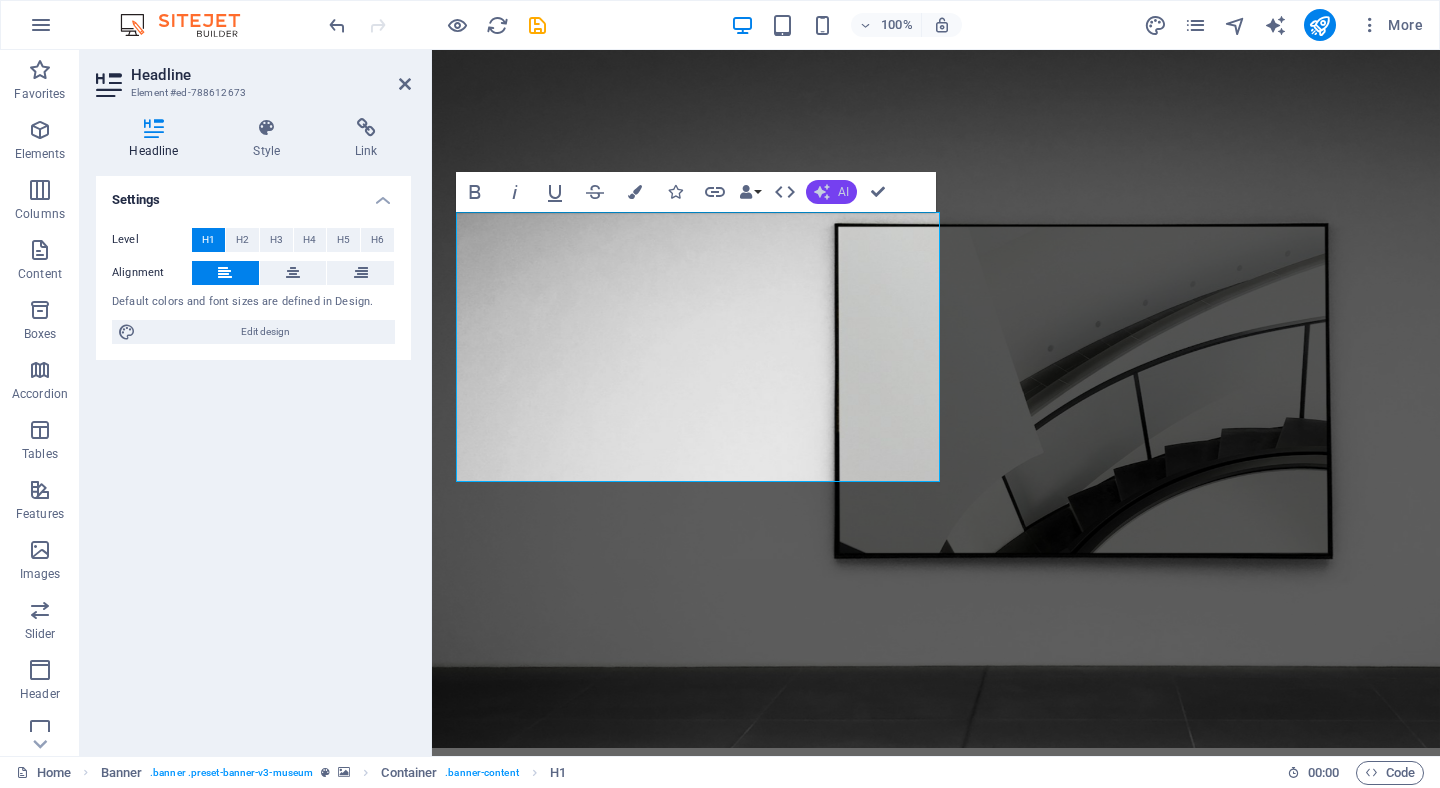 click on "AI" at bounding box center [831, 192] 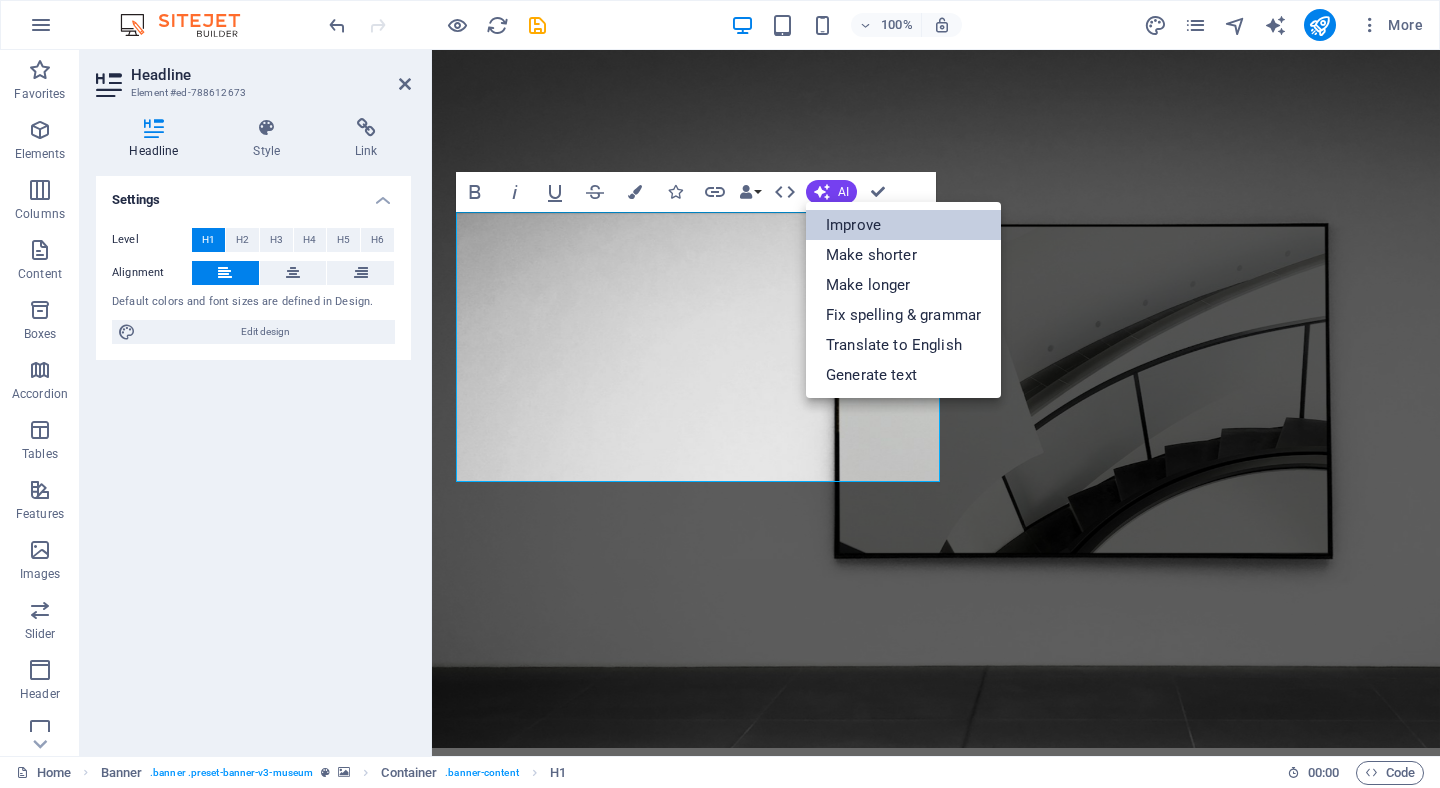 click on "Improve" at bounding box center [903, 225] 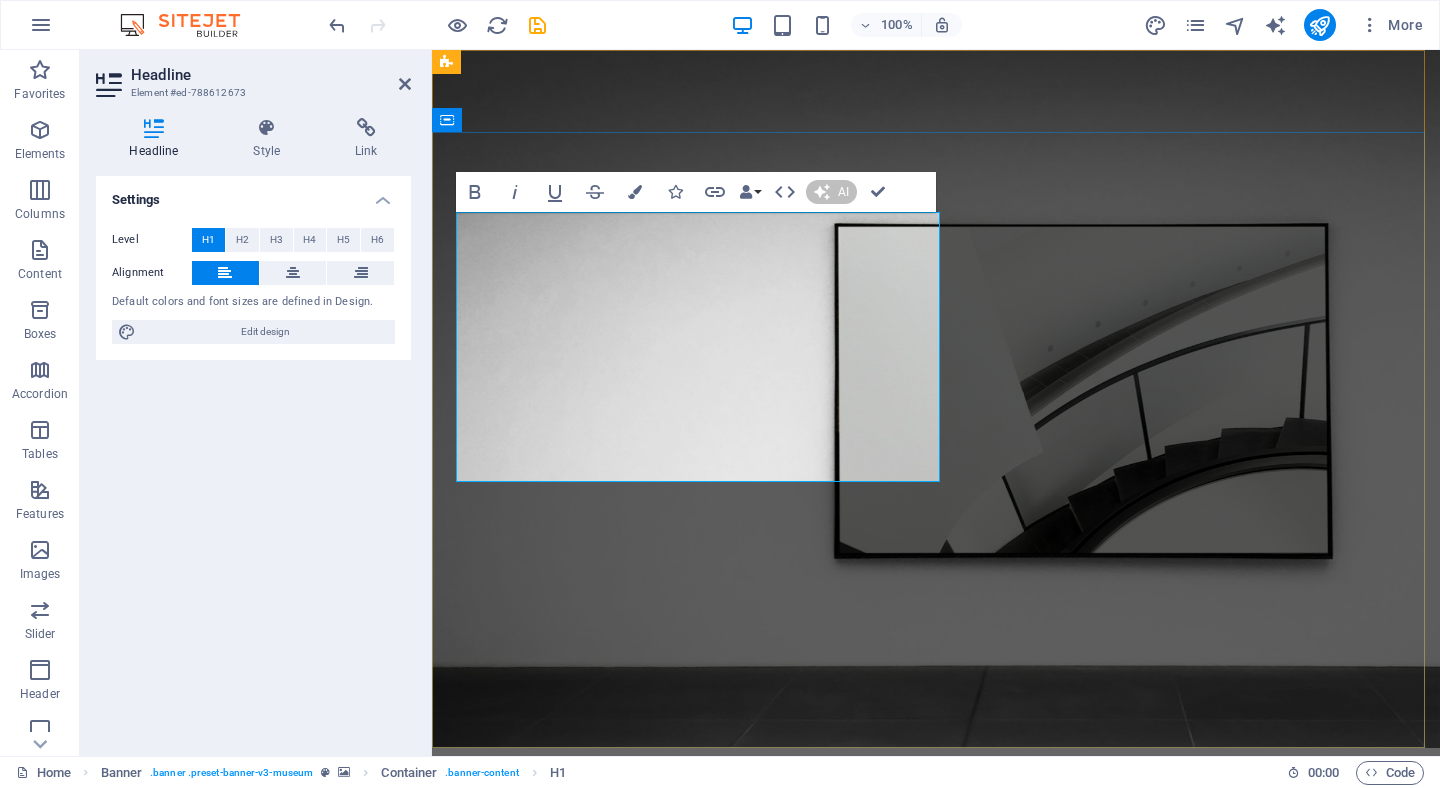 type 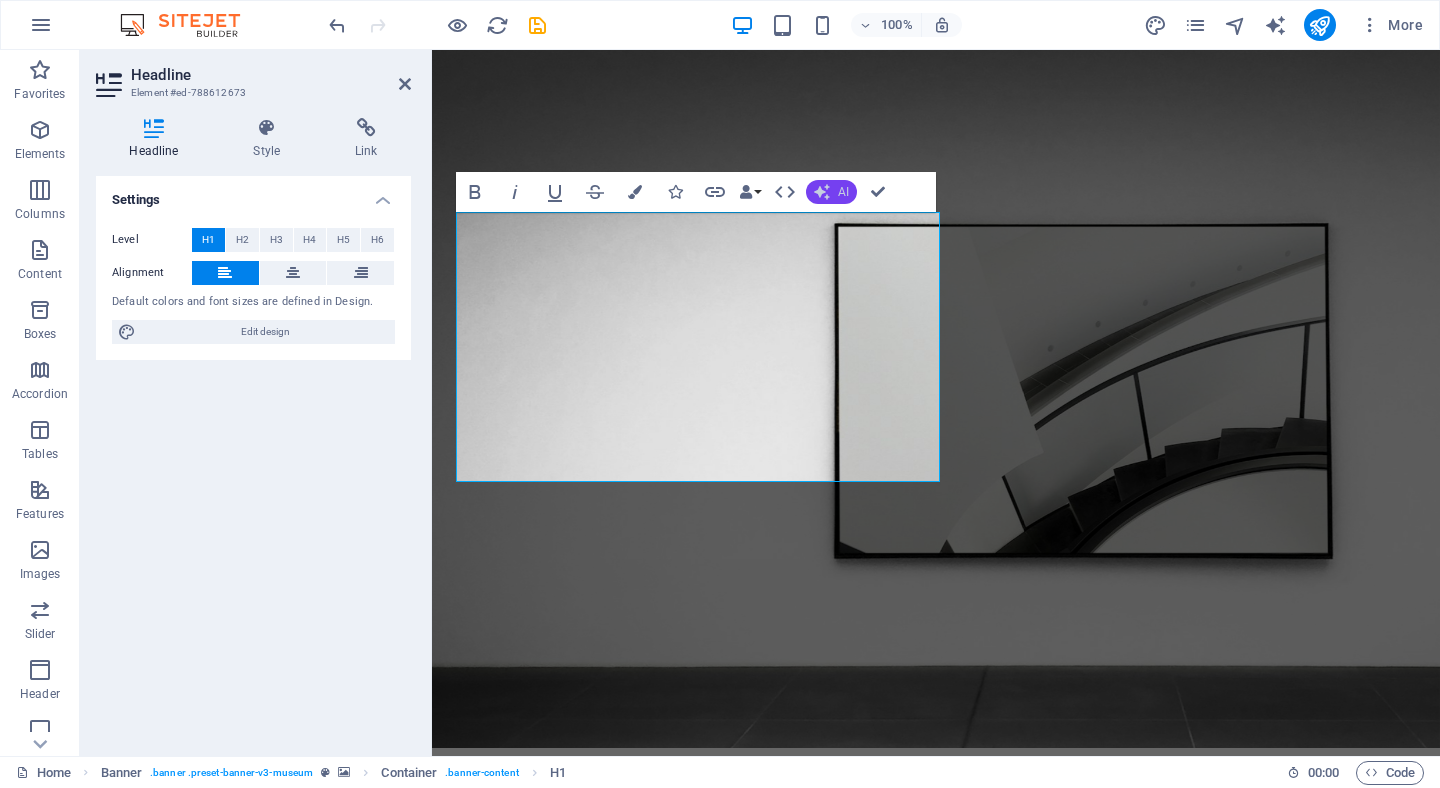 click on "AI" at bounding box center [843, 192] 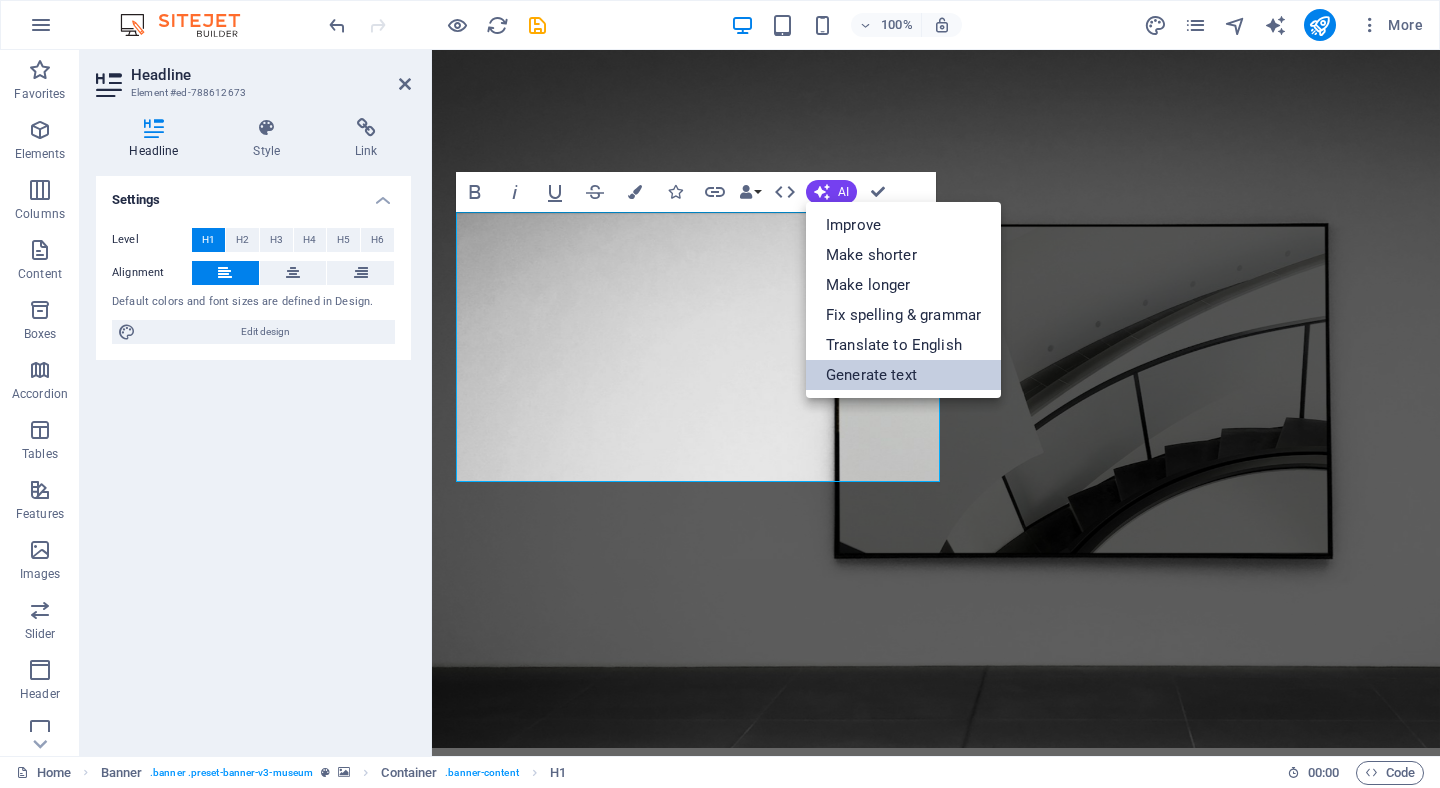 click on "Generate text" at bounding box center [903, 375] 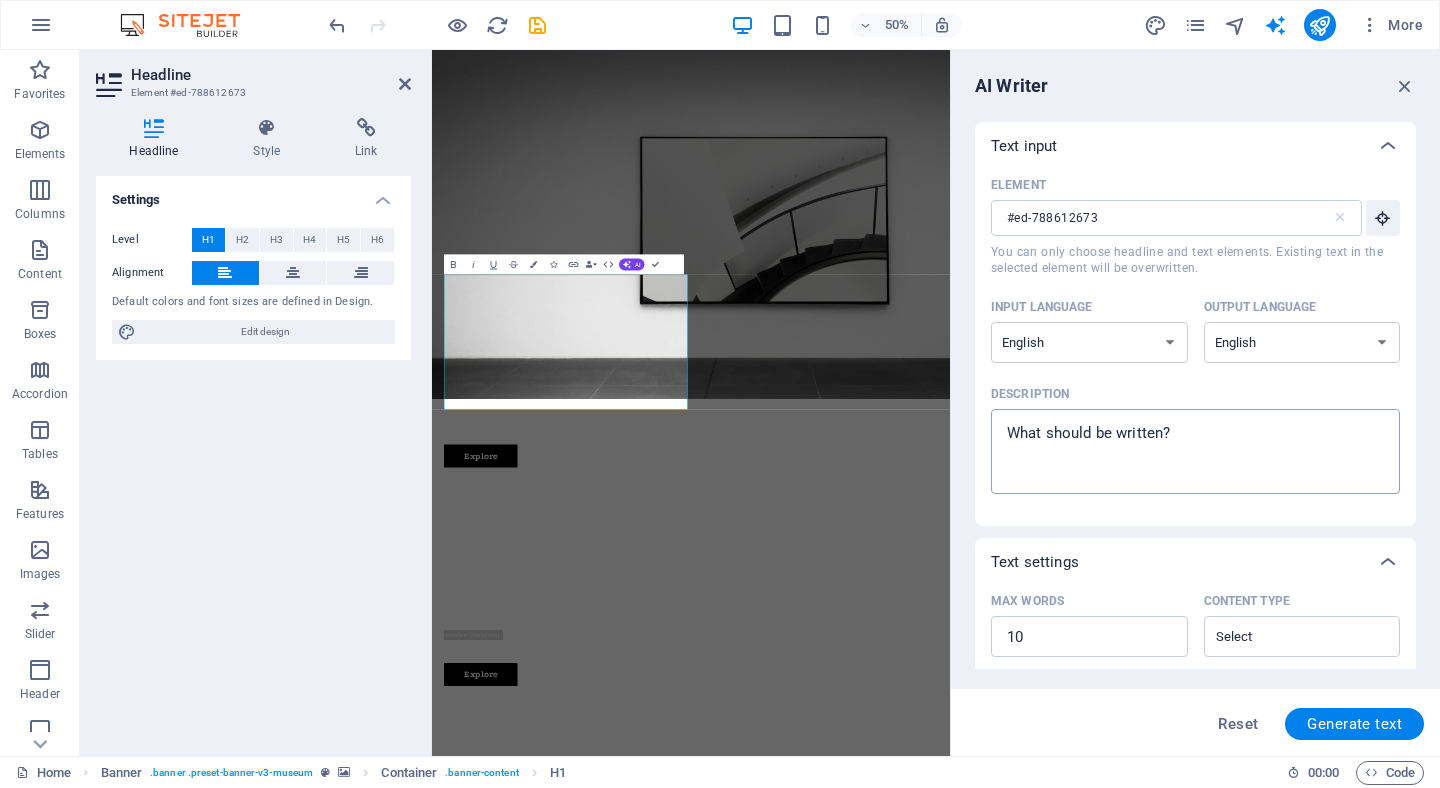 type on "x" 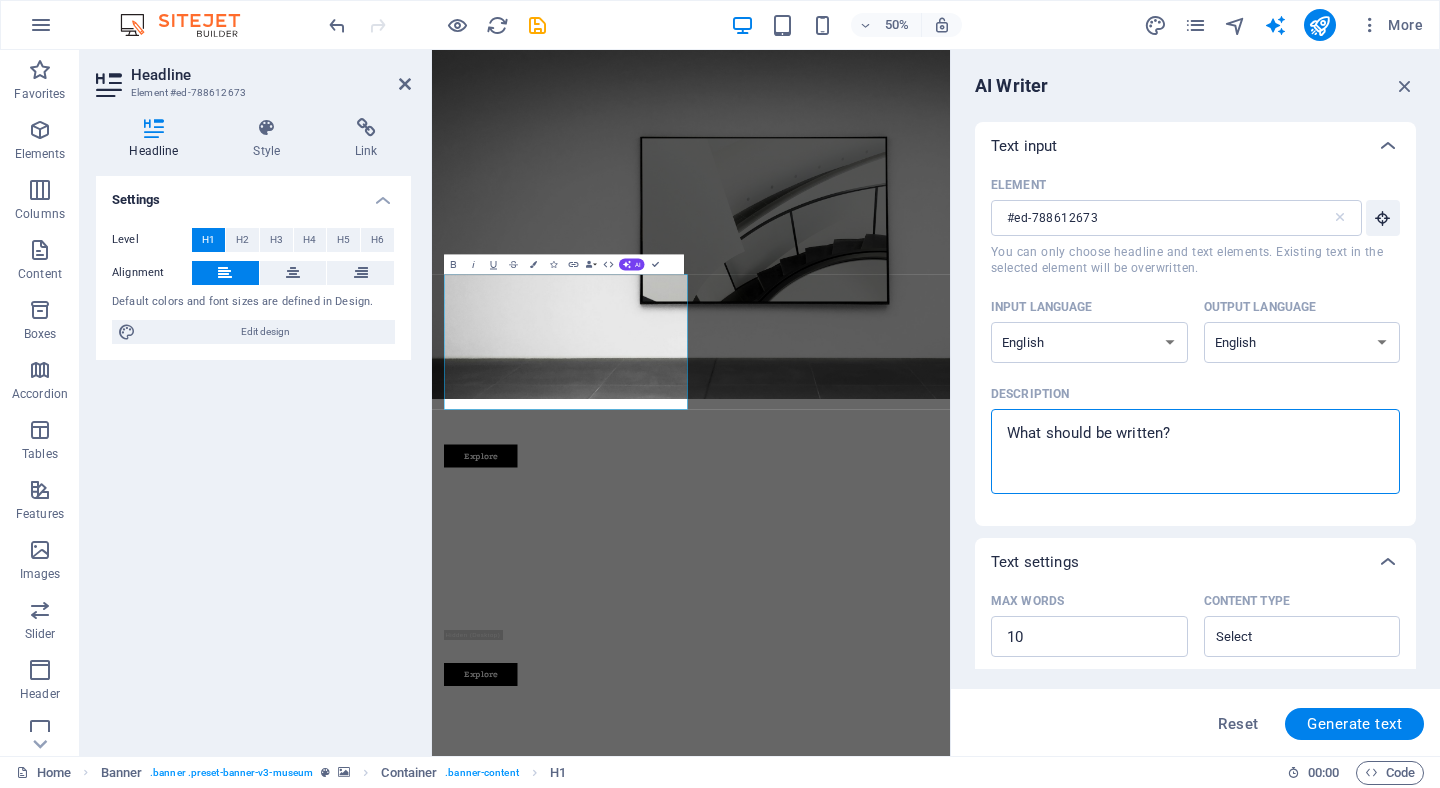 click on "Description x ​" at bounding box center (1195, 451) 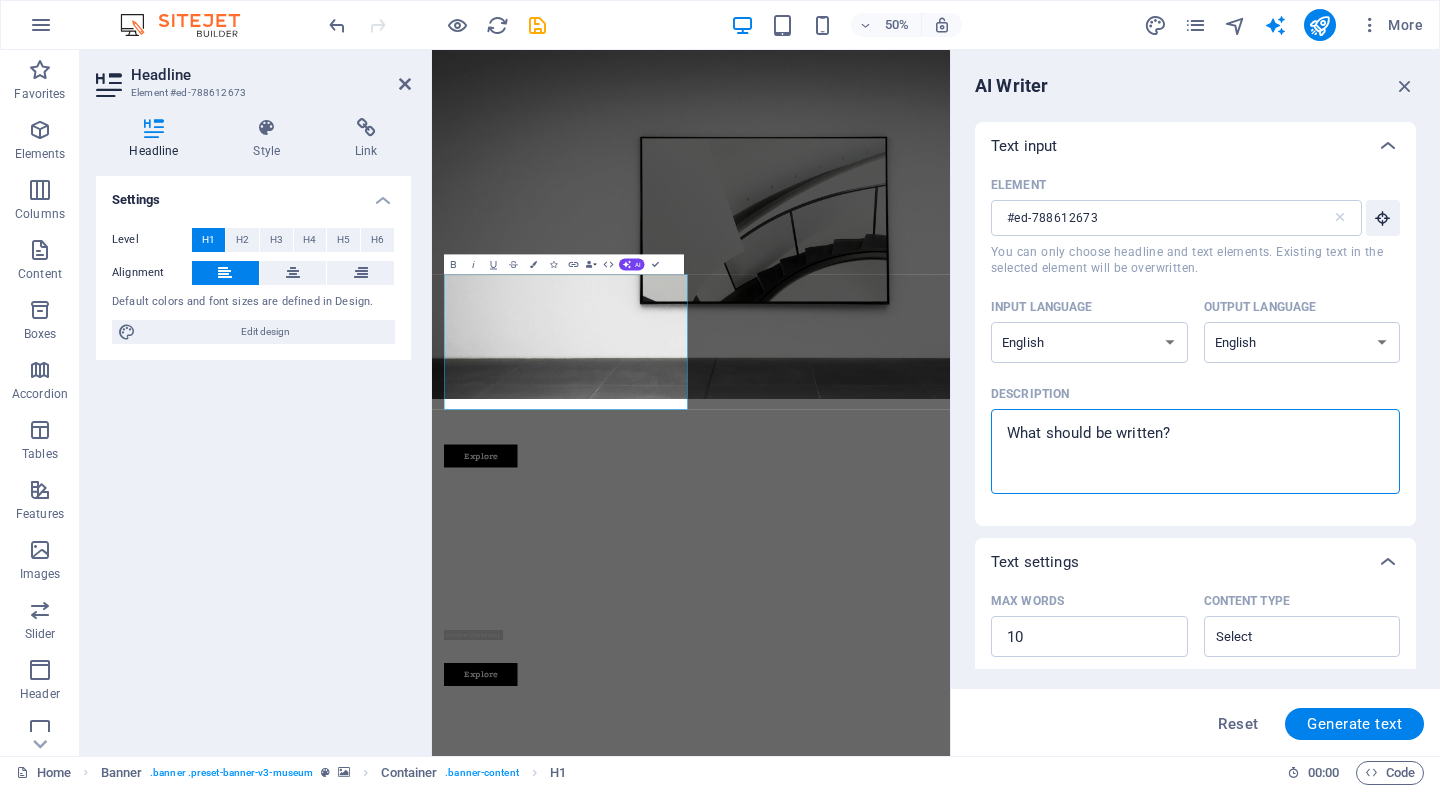 type on "c" 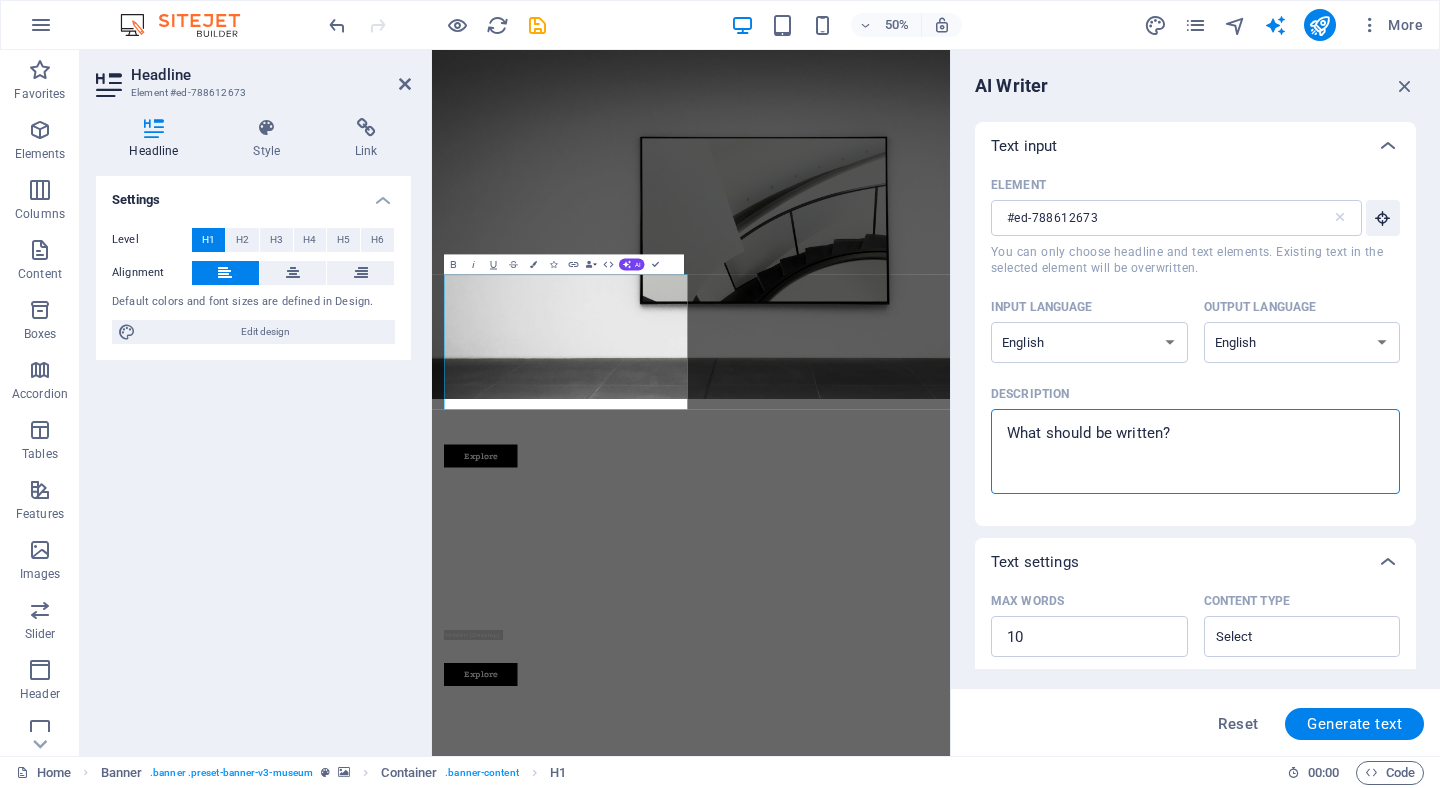 type on "x" 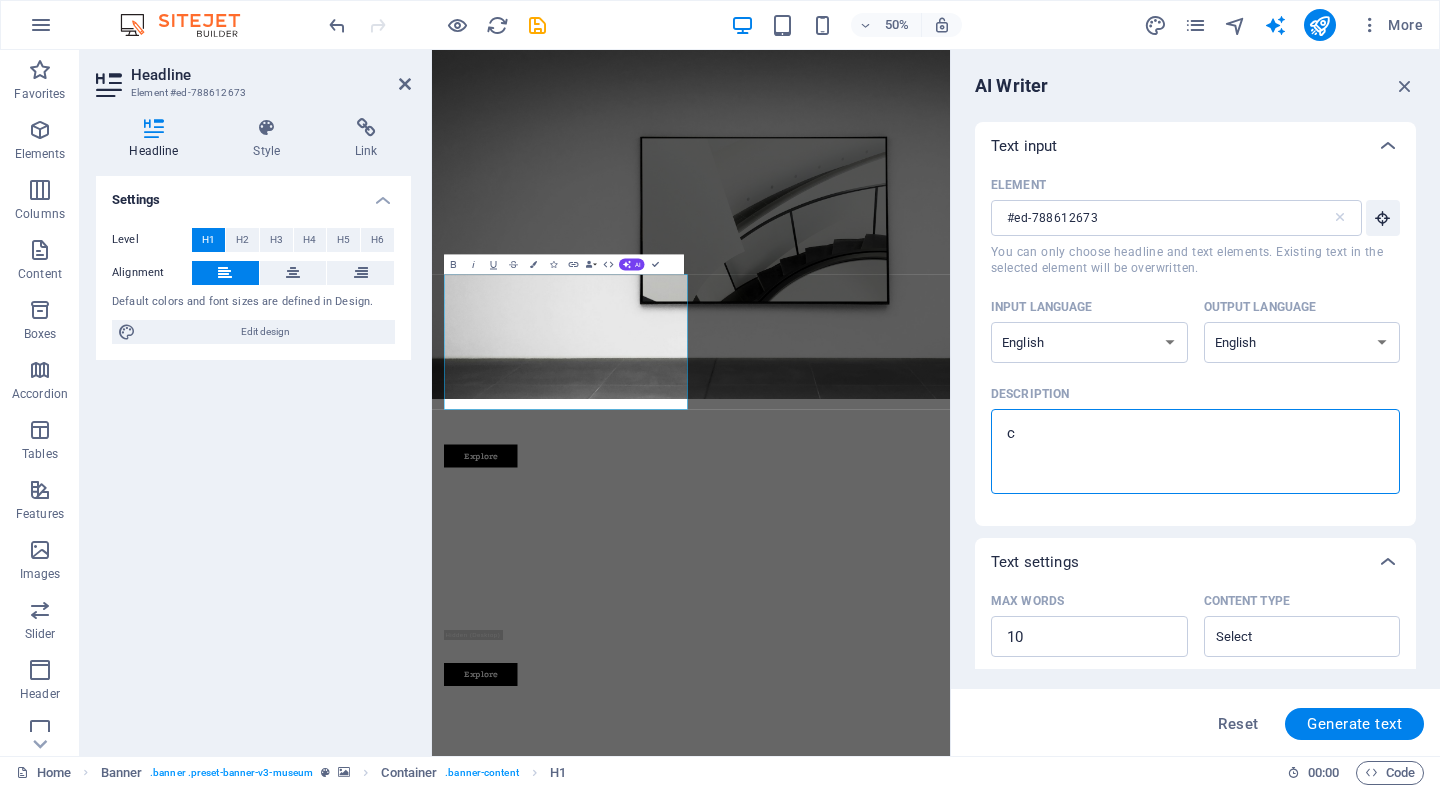 type on "co" 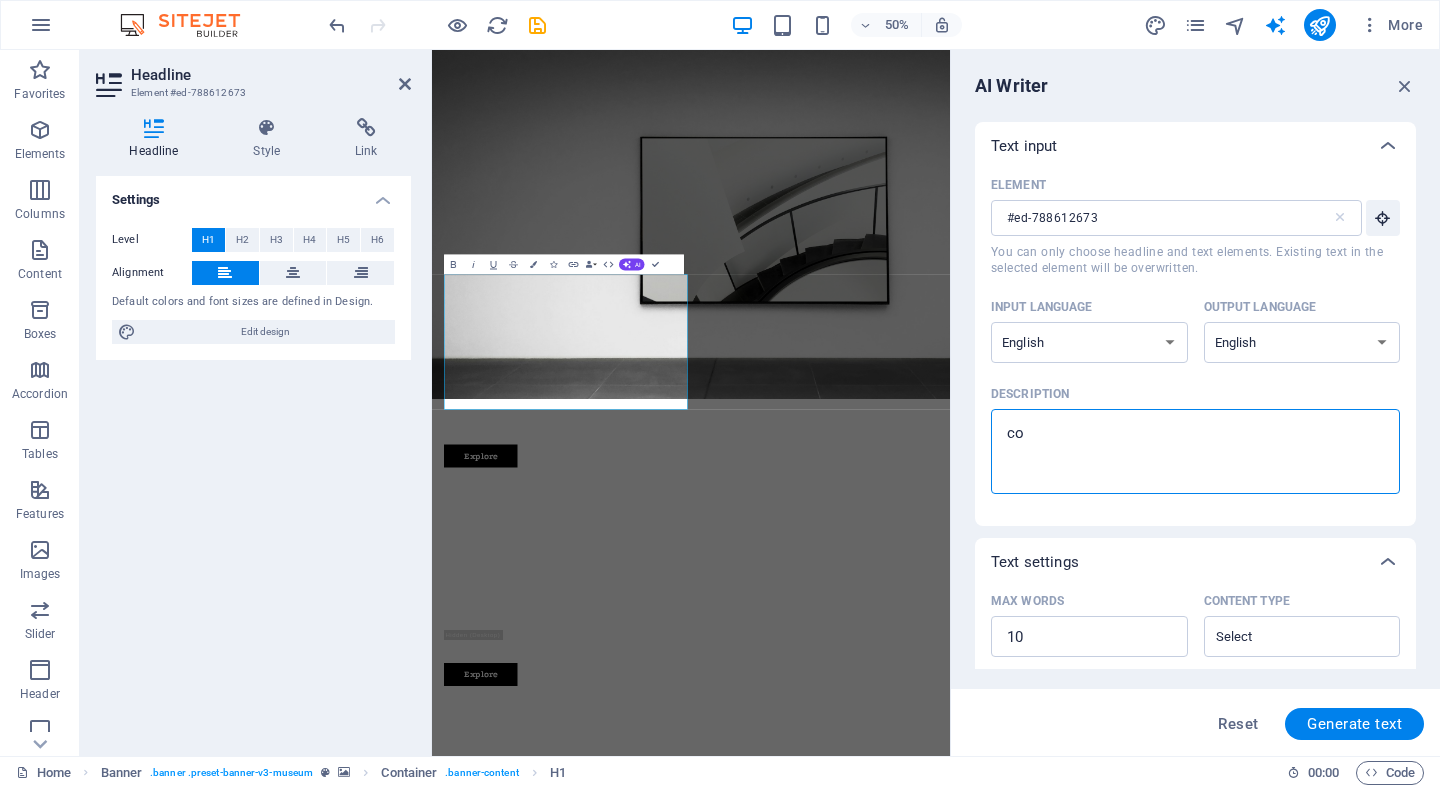 type on "cou" 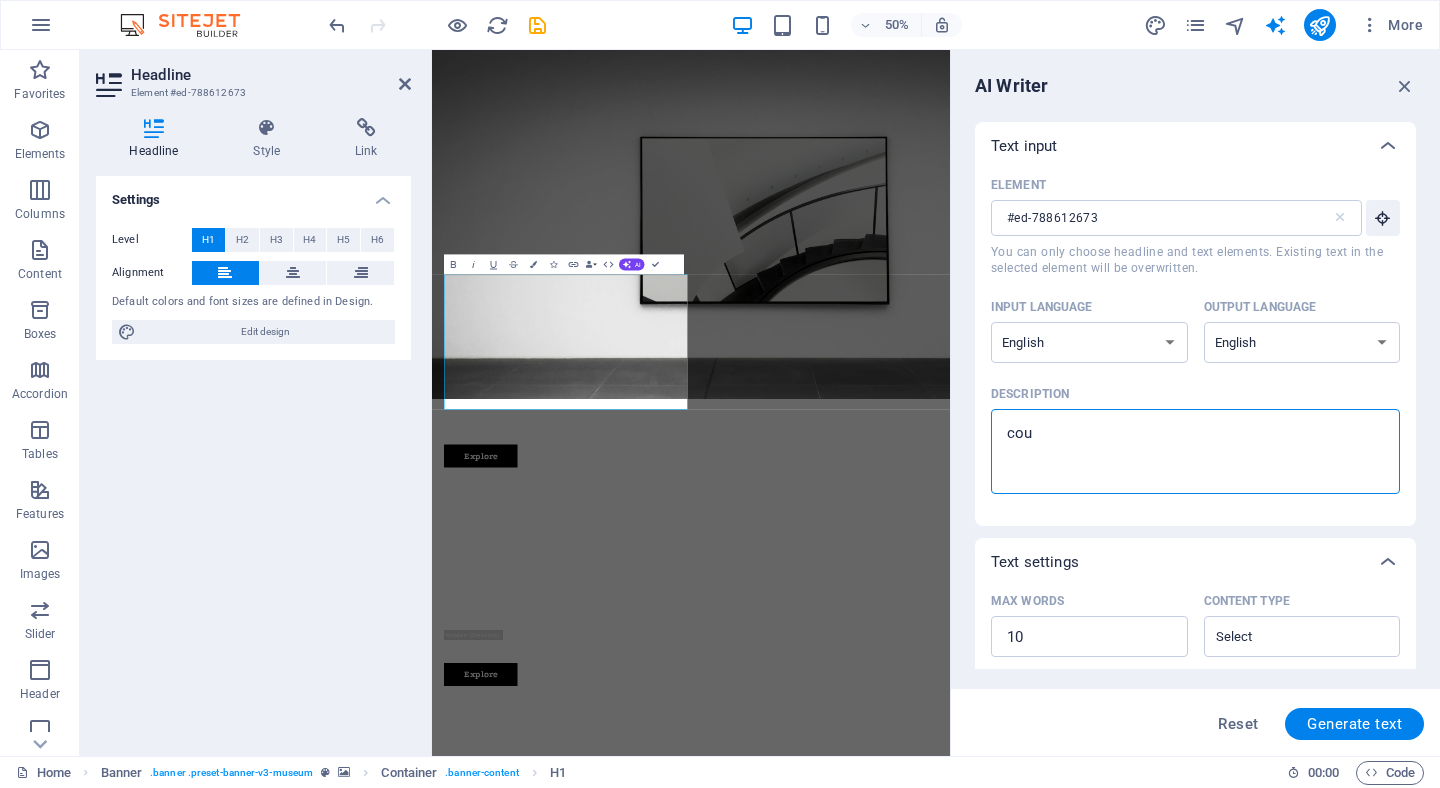 type on "coul" 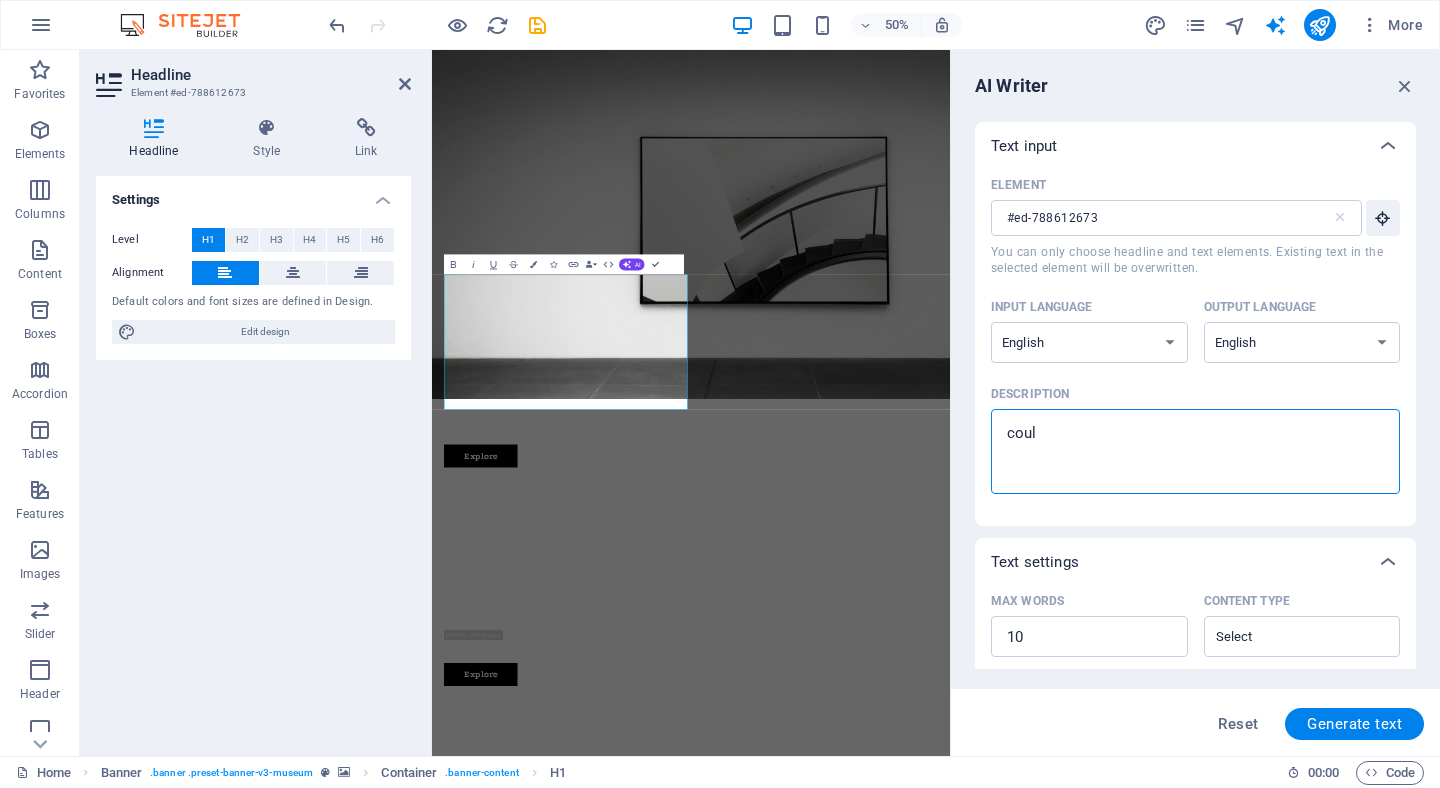 type on "could" 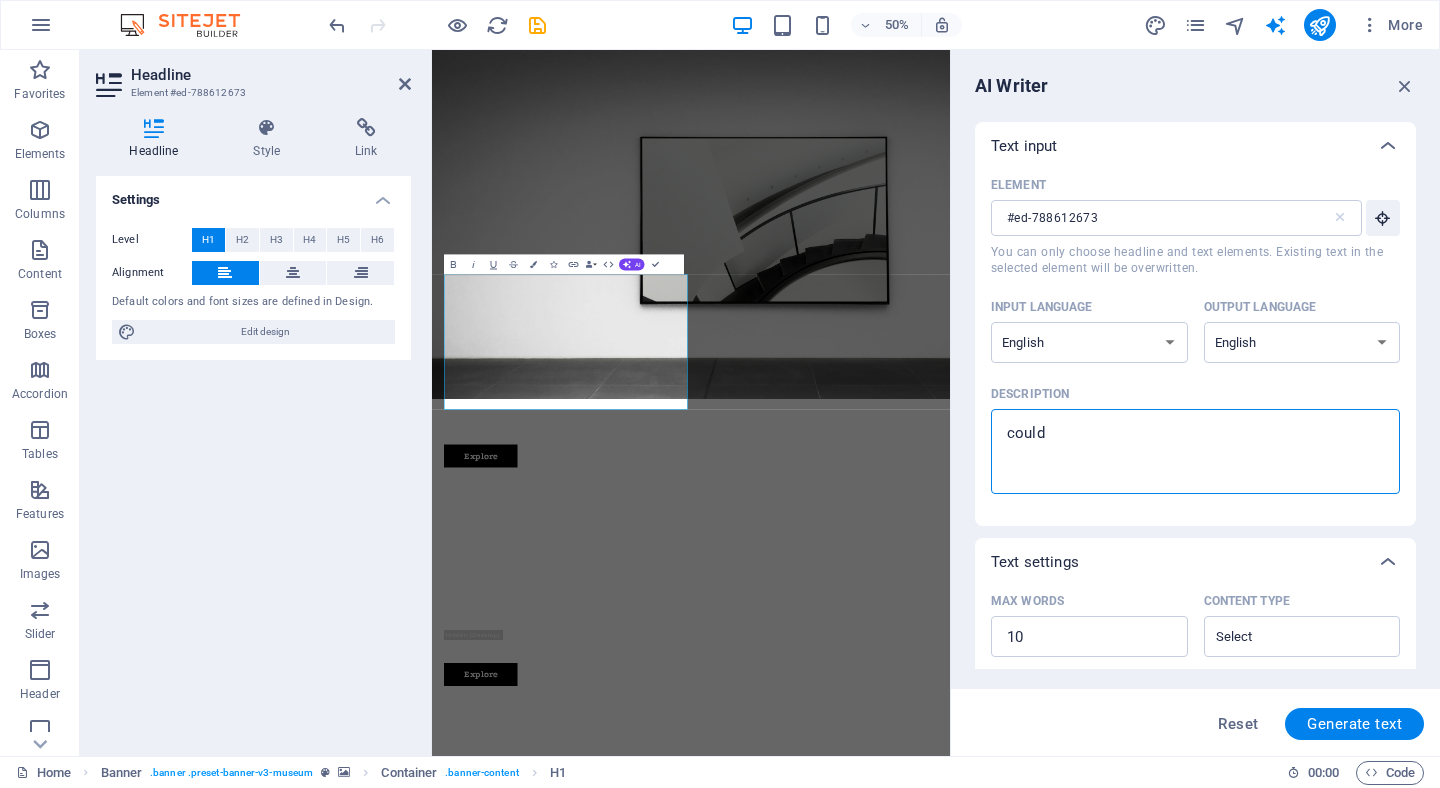 type on "x" 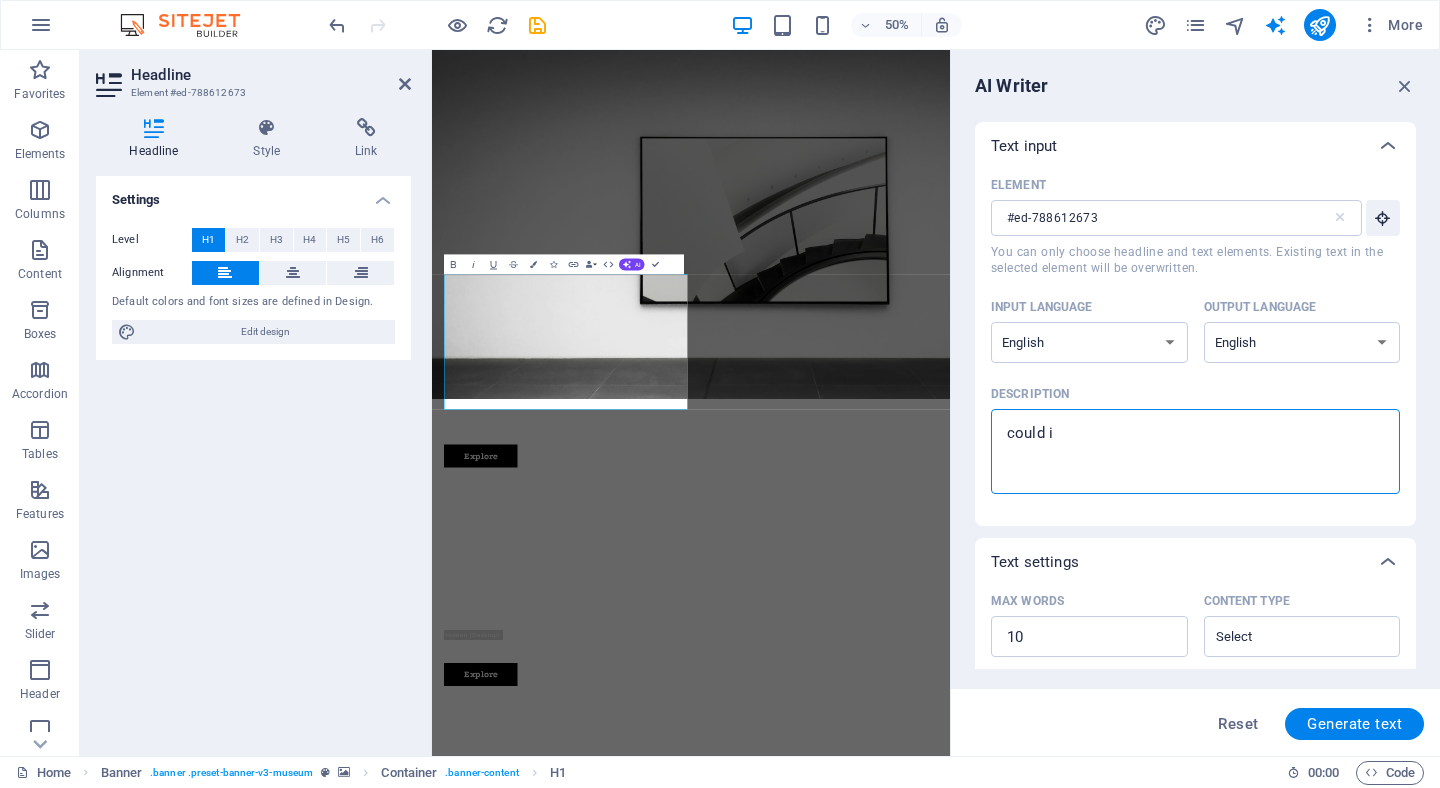 type on "could it" 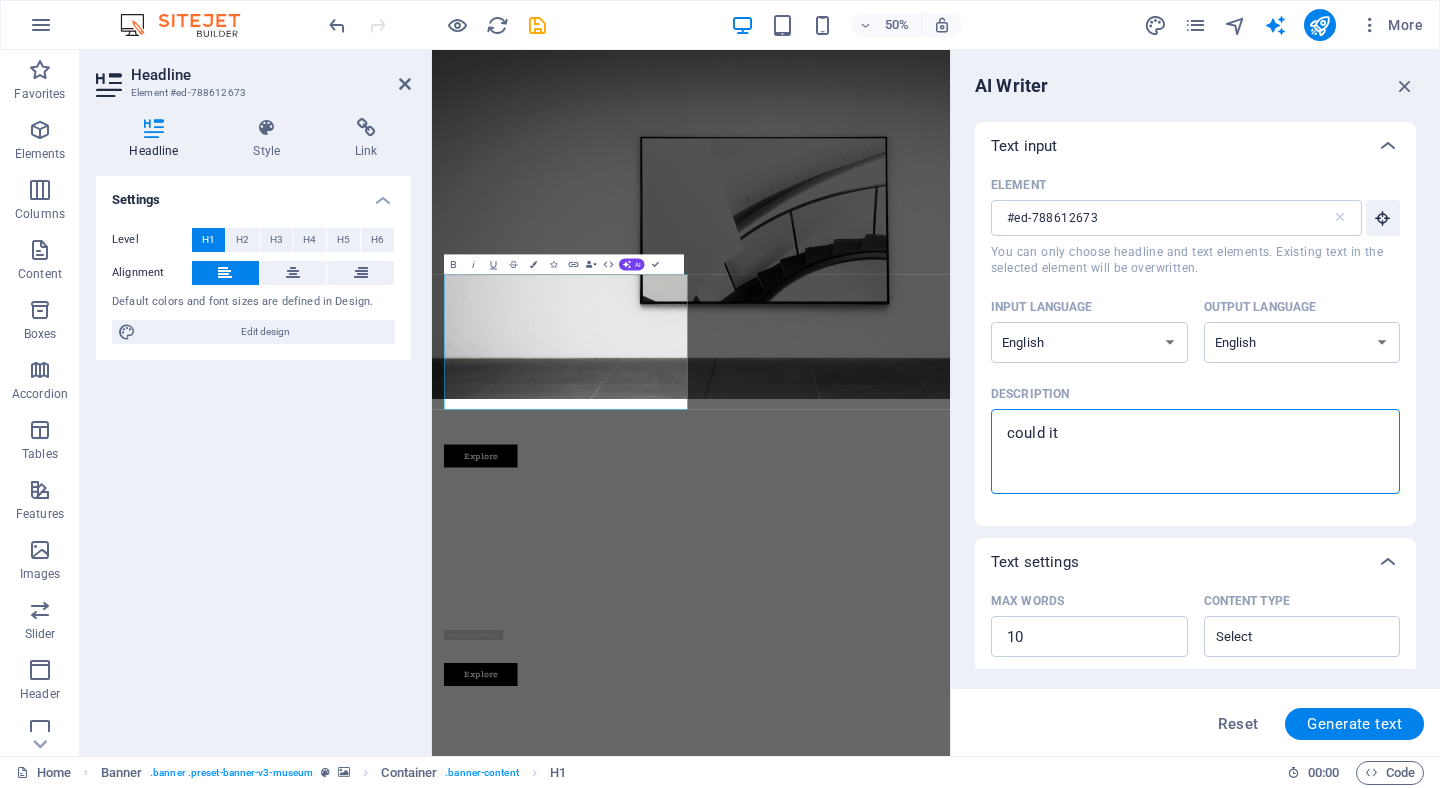 type on "could it" 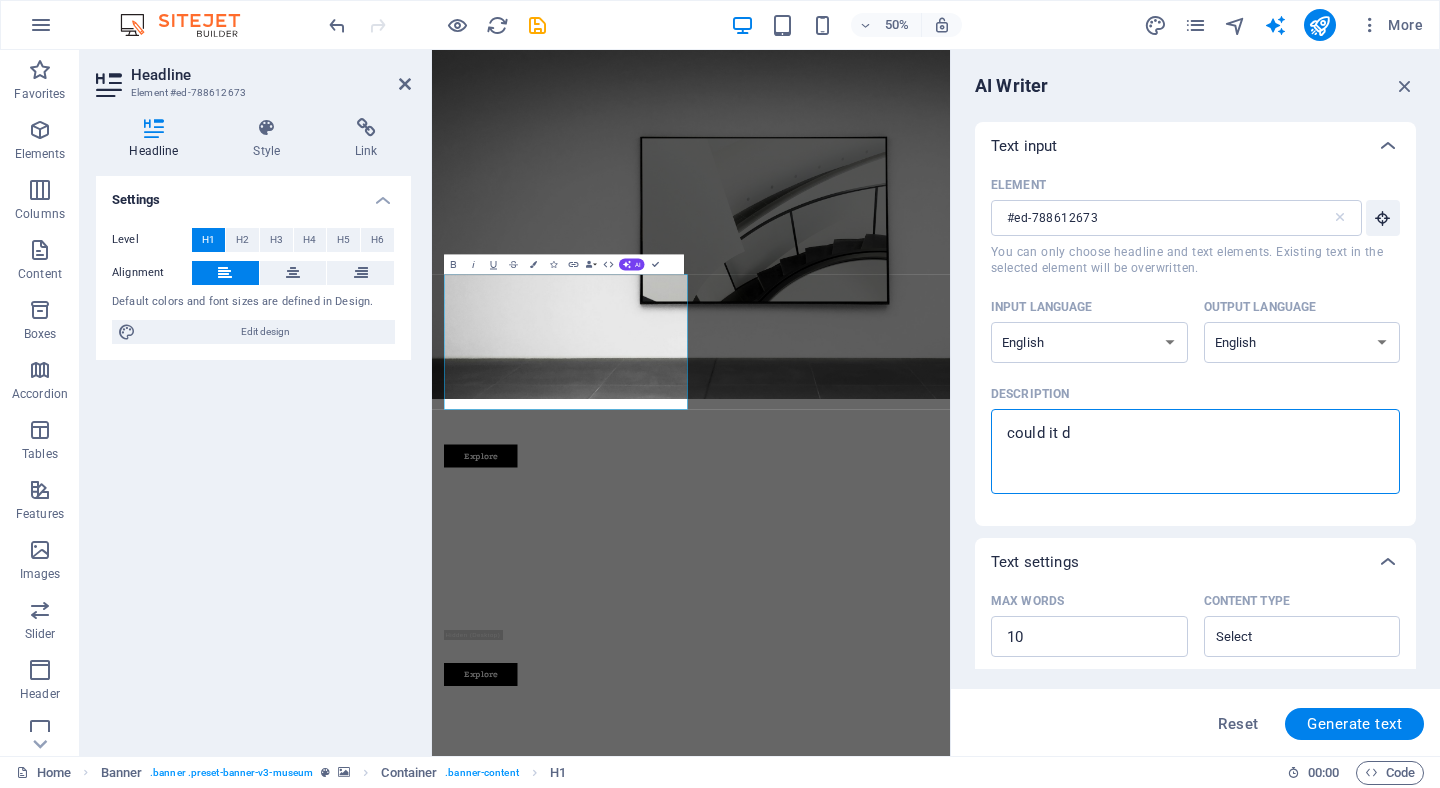 type on "could it de" 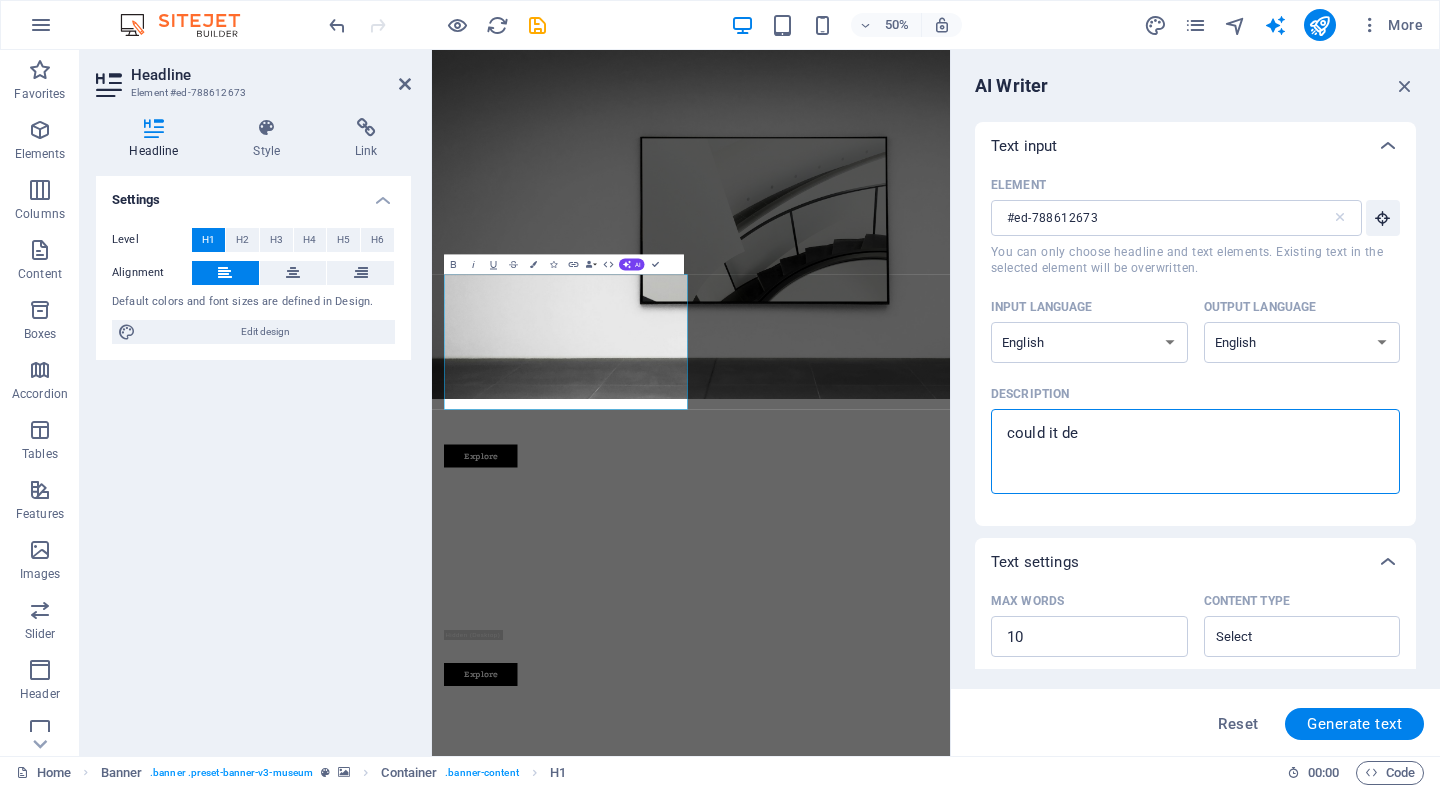 type on "could it des" 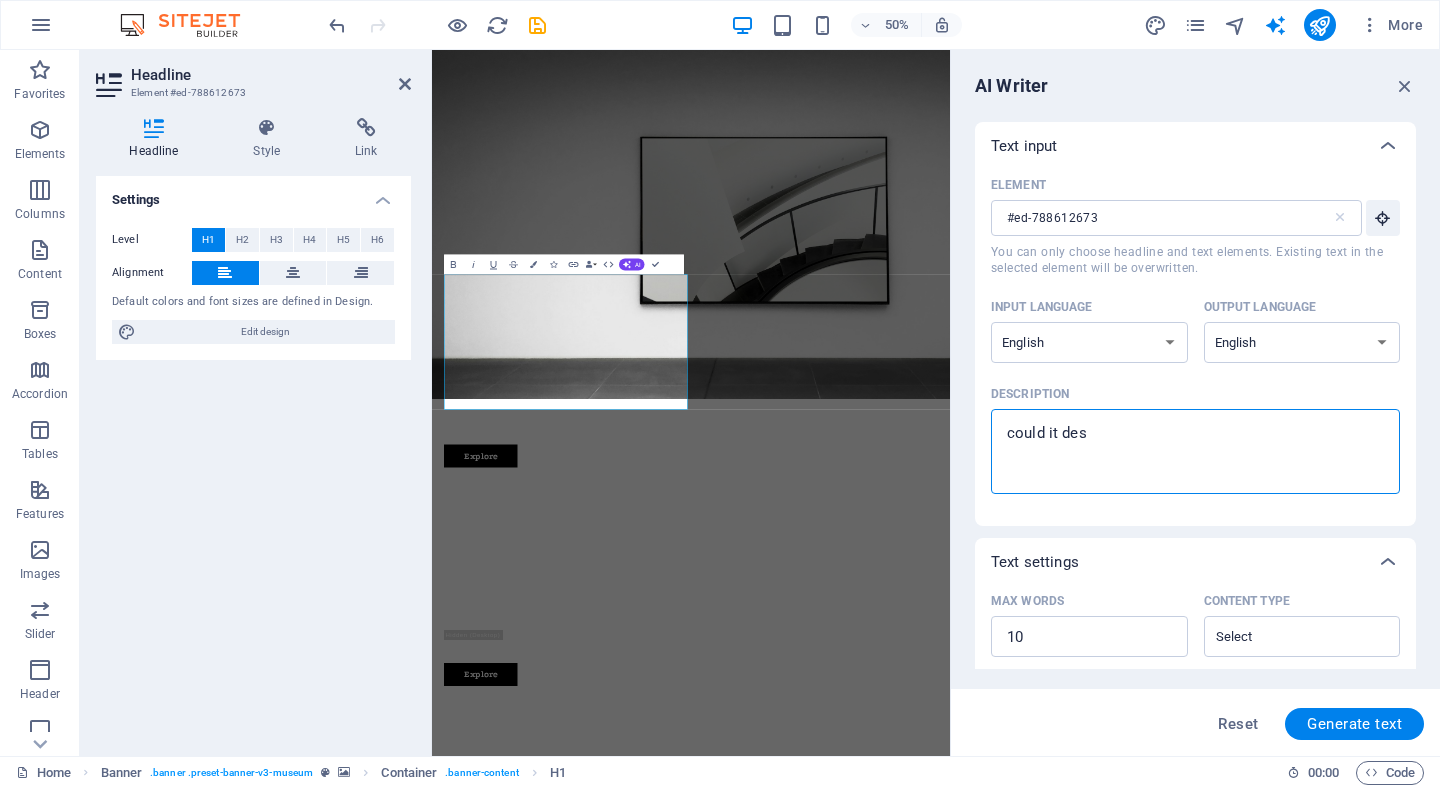 type on "could it desc" 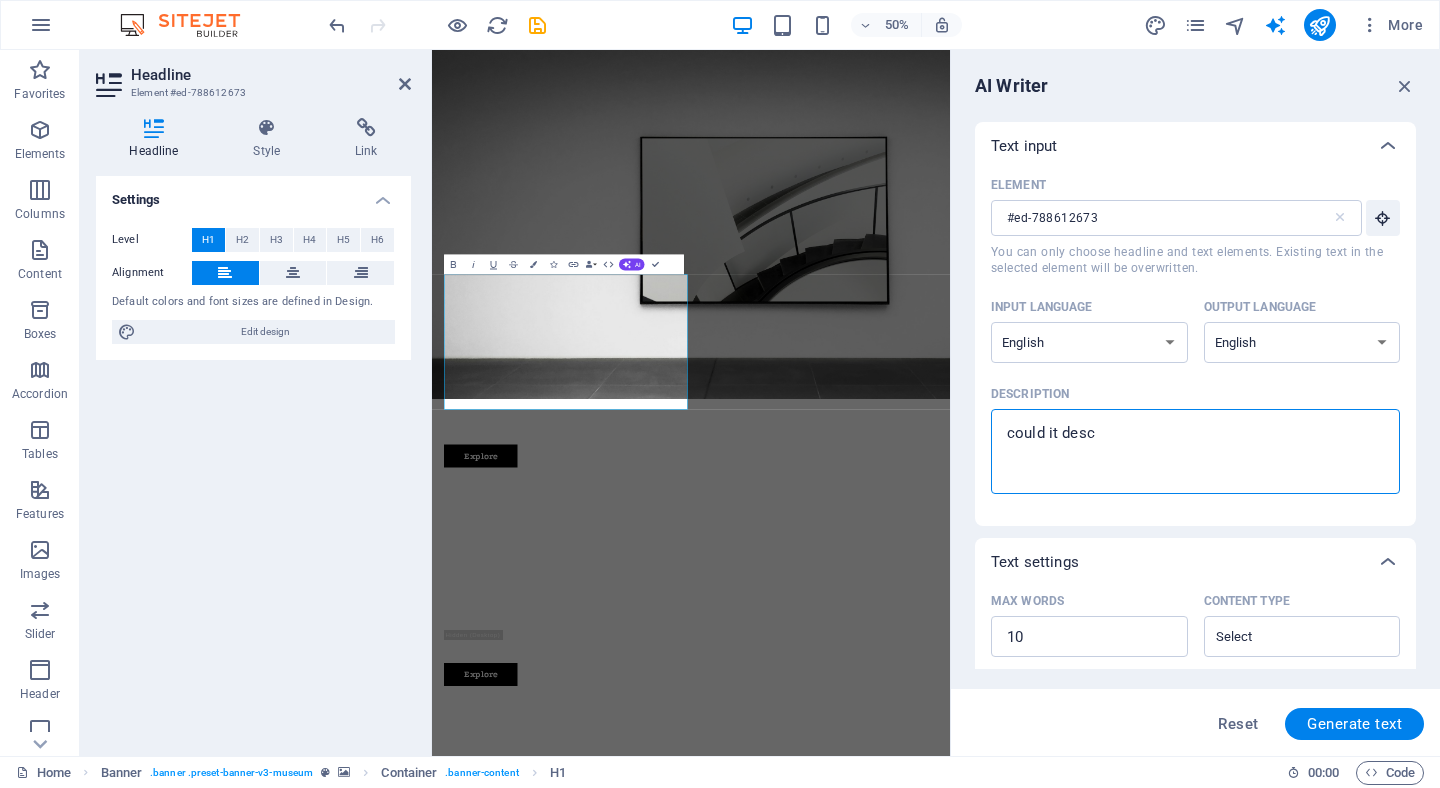 type on "could it descr" 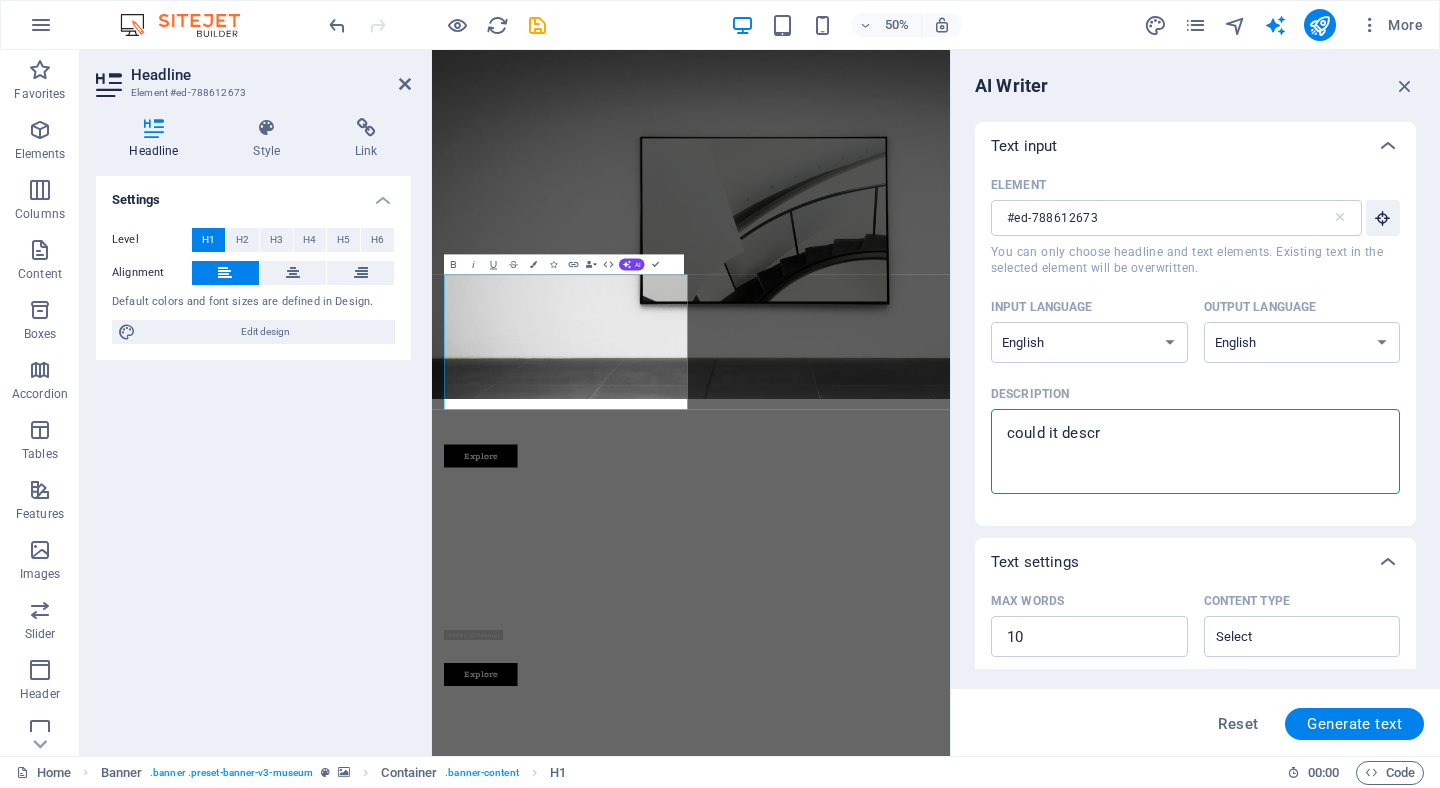 type on "could it descri" 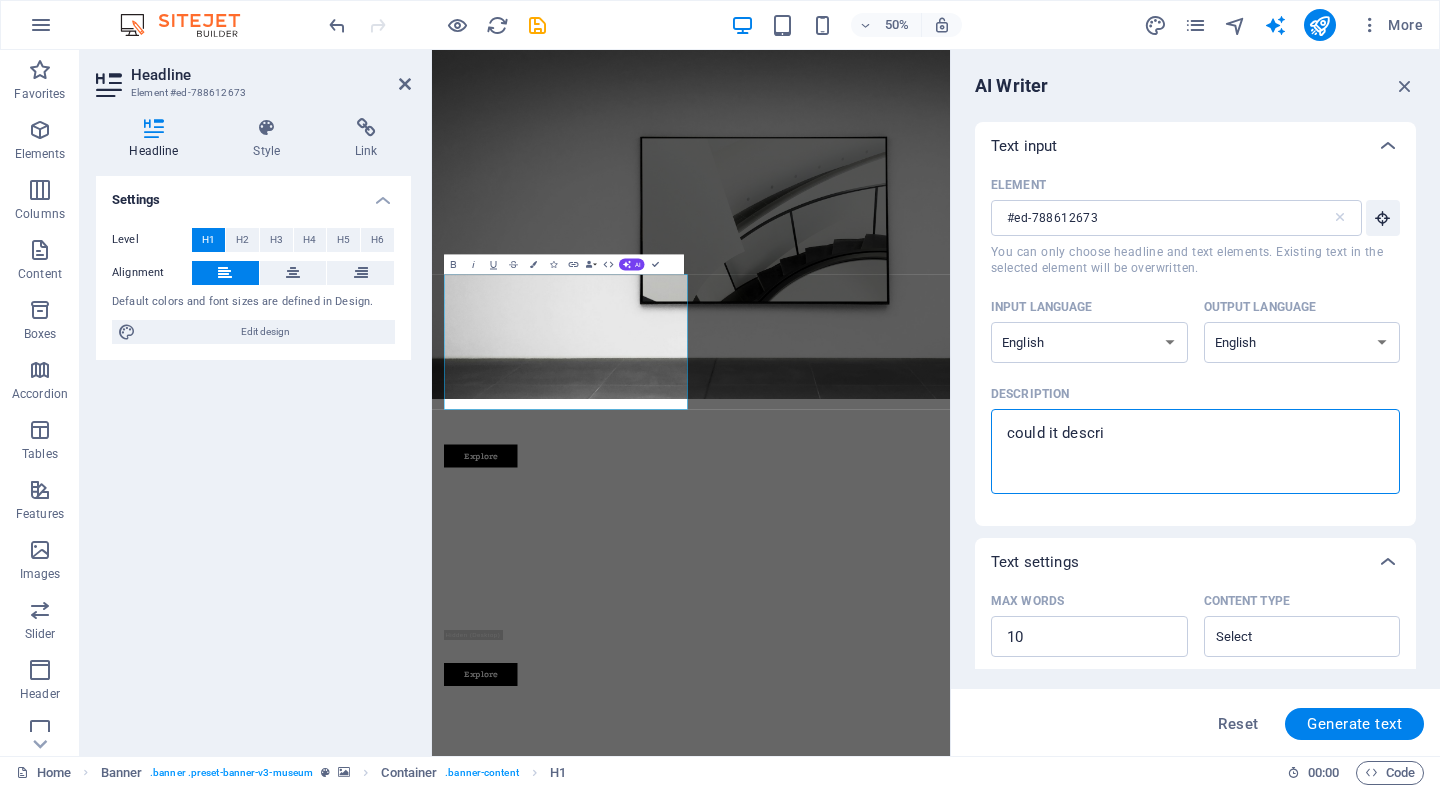 type on "could it describ" 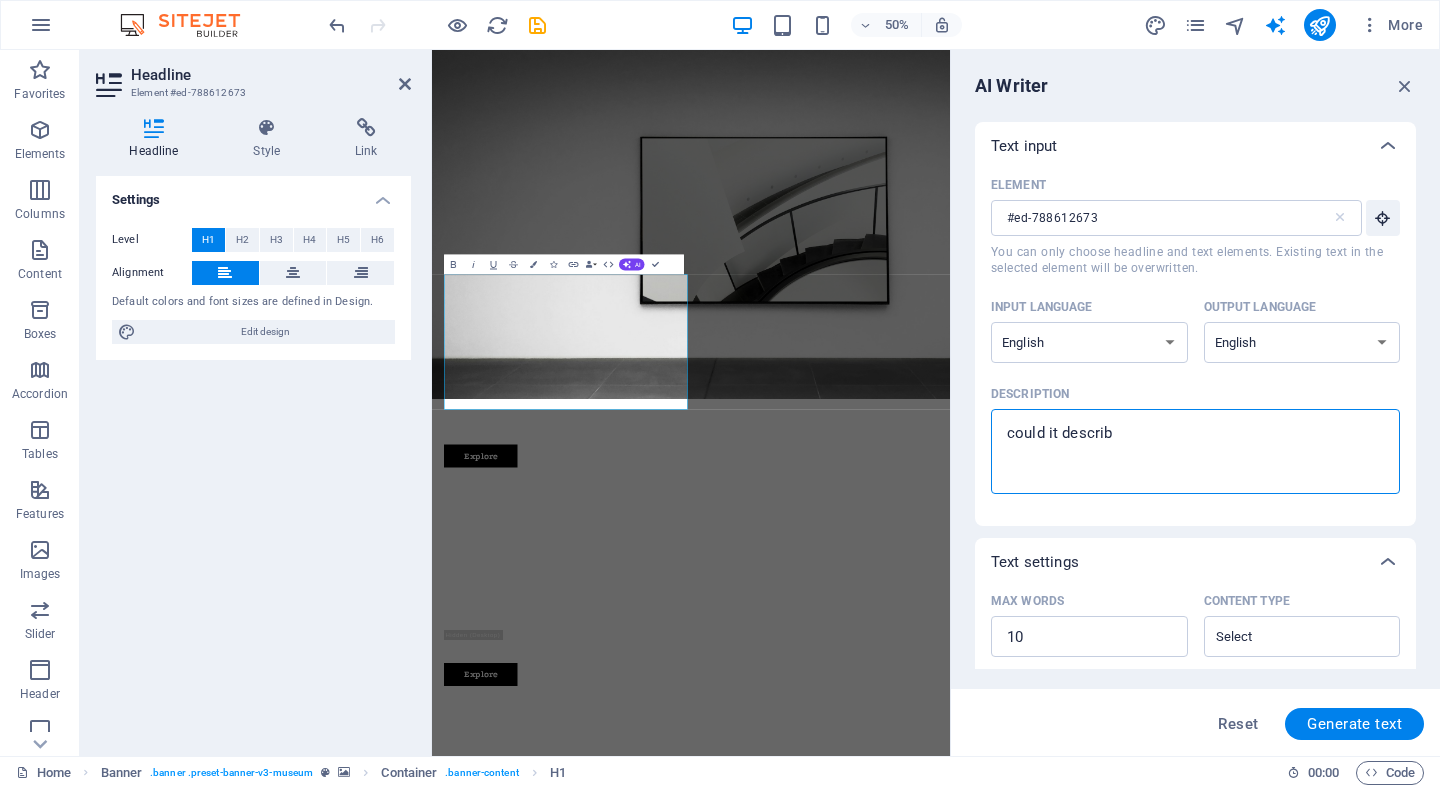 type on "could it describe" 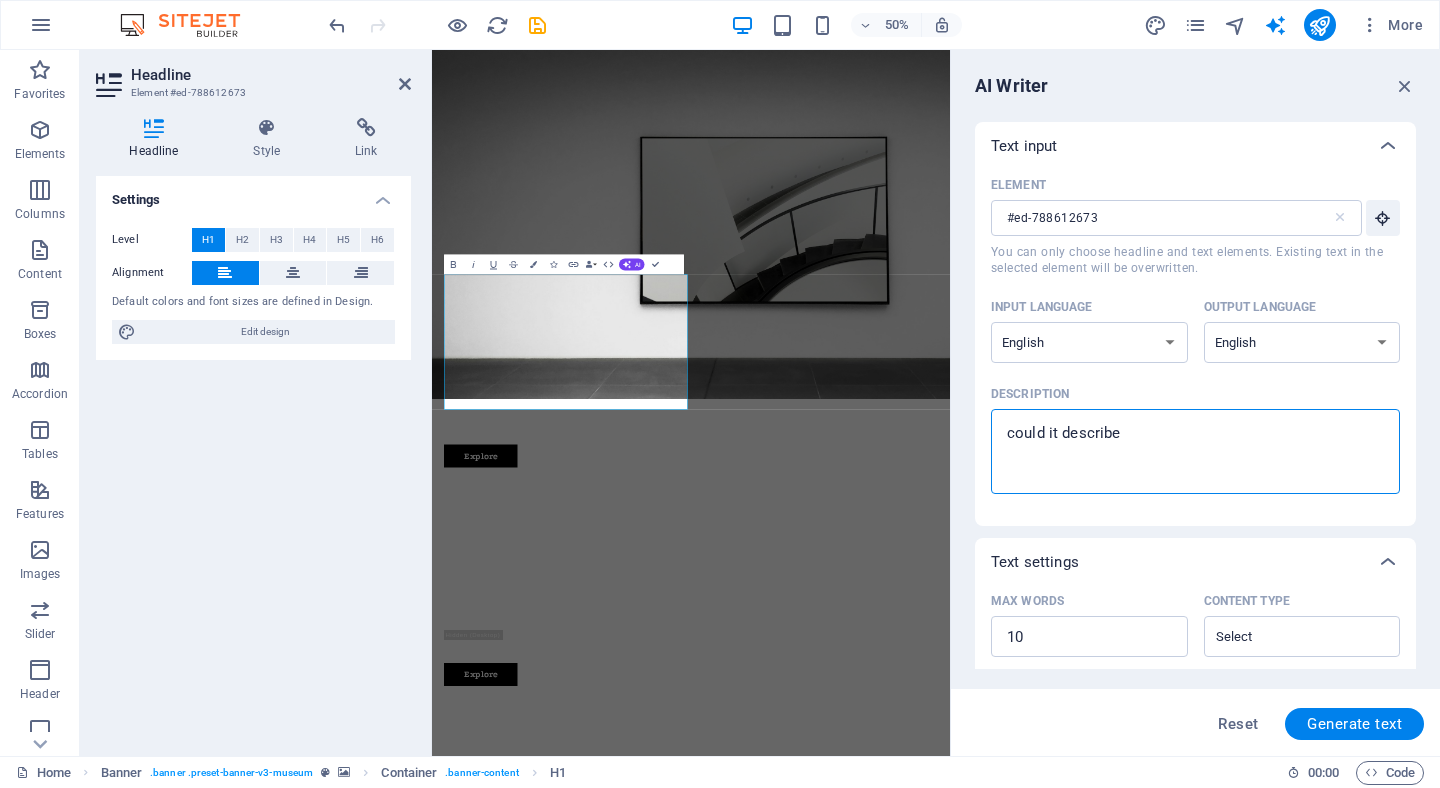 type on "could it describe" 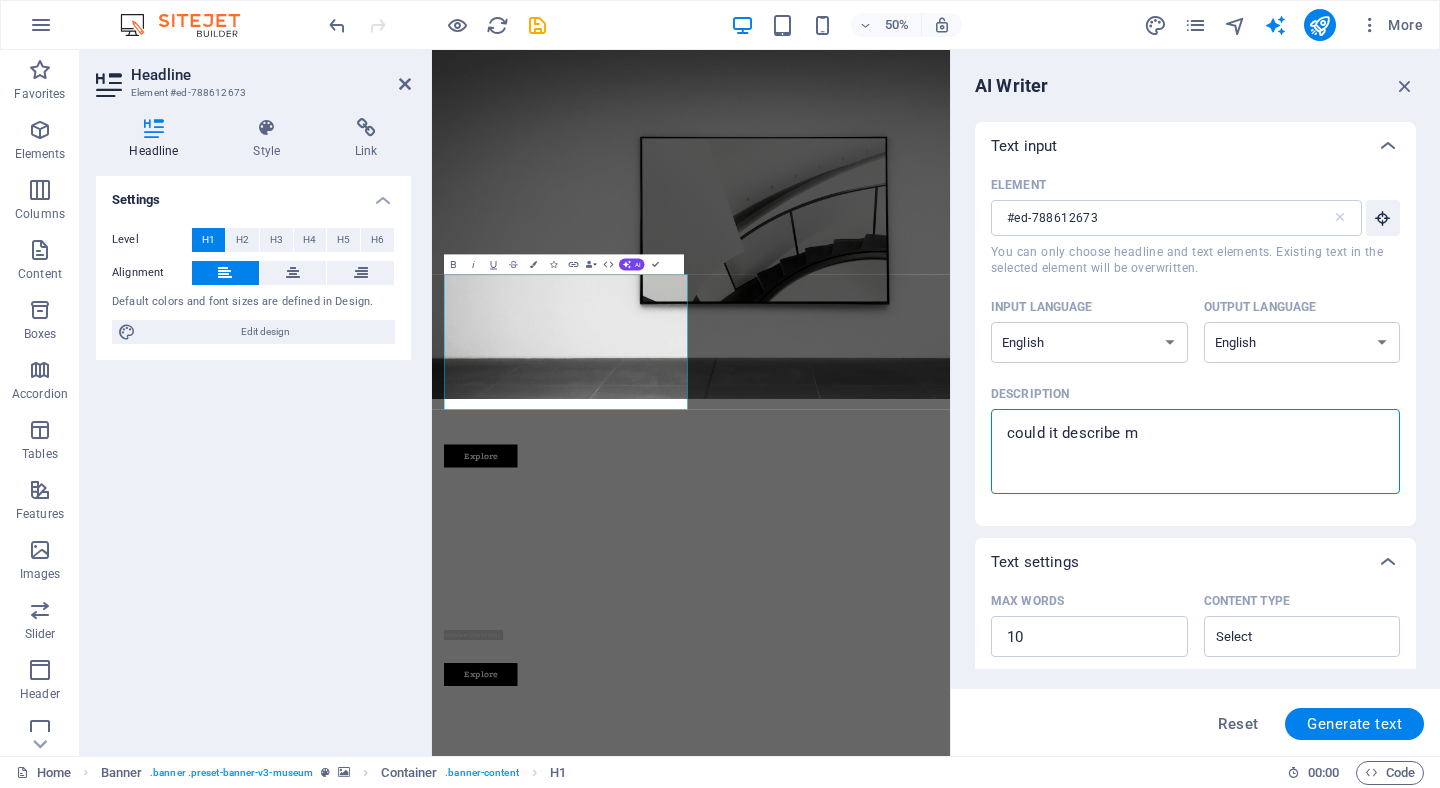type on "could it describe me" 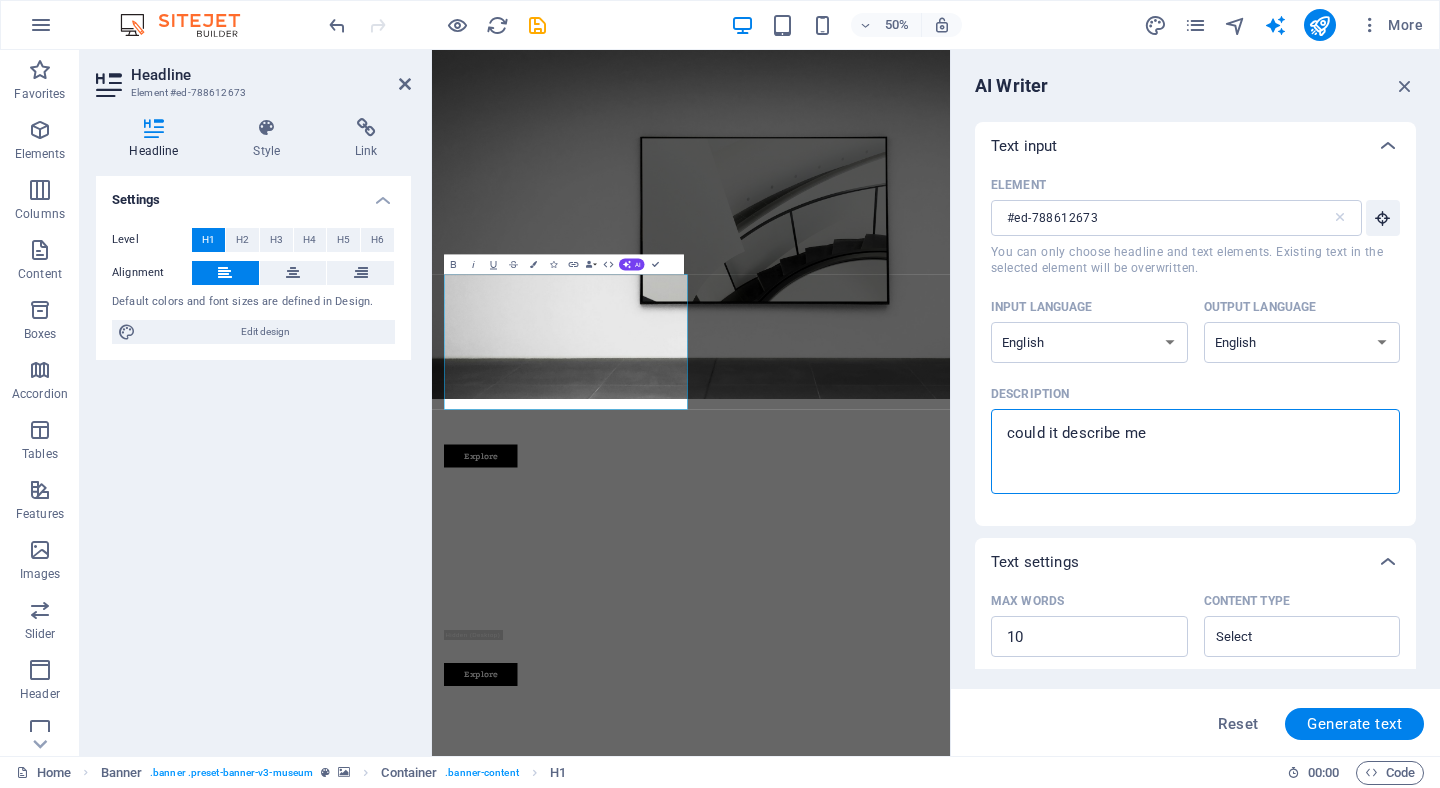 type on "could it describe me" 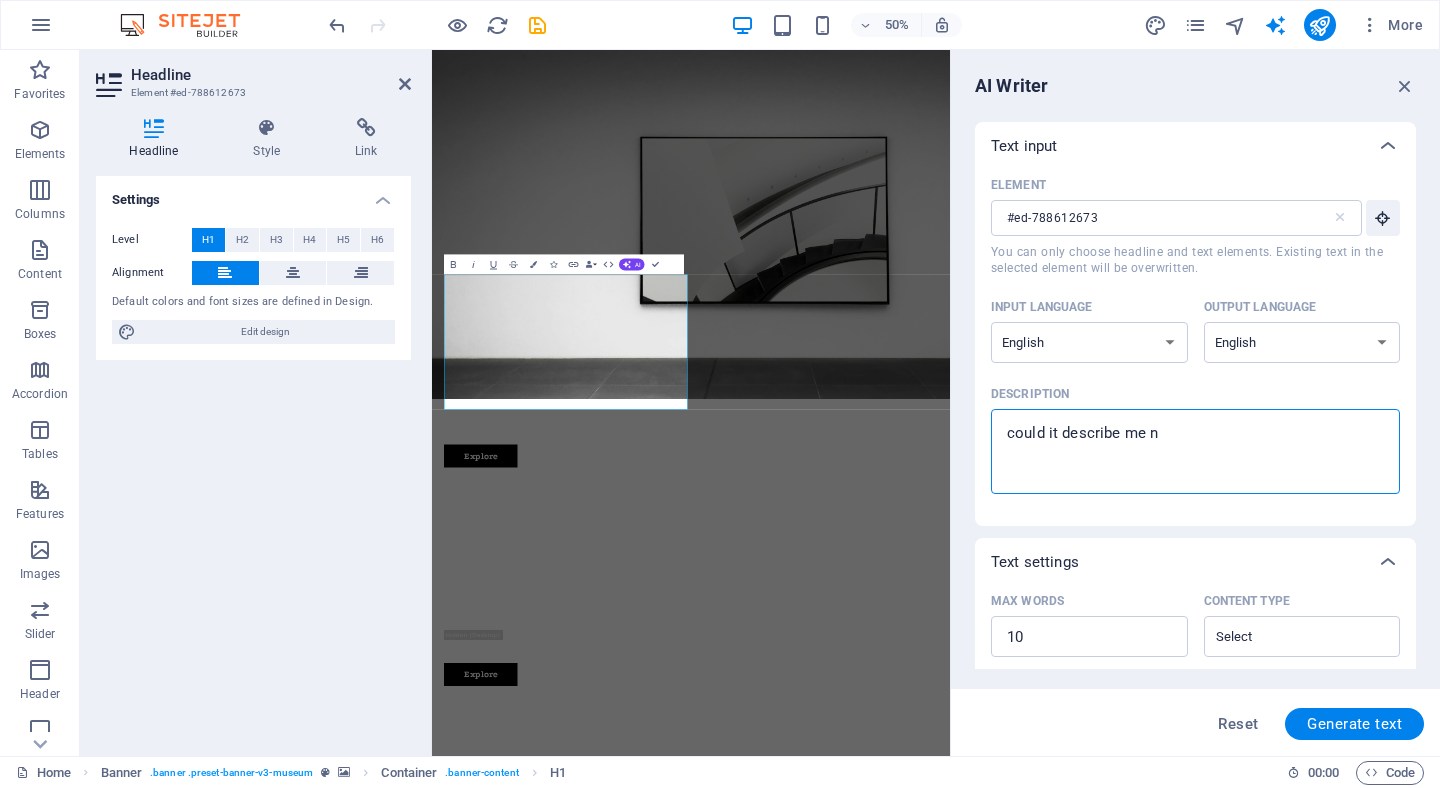 type on "could it describe me ni" 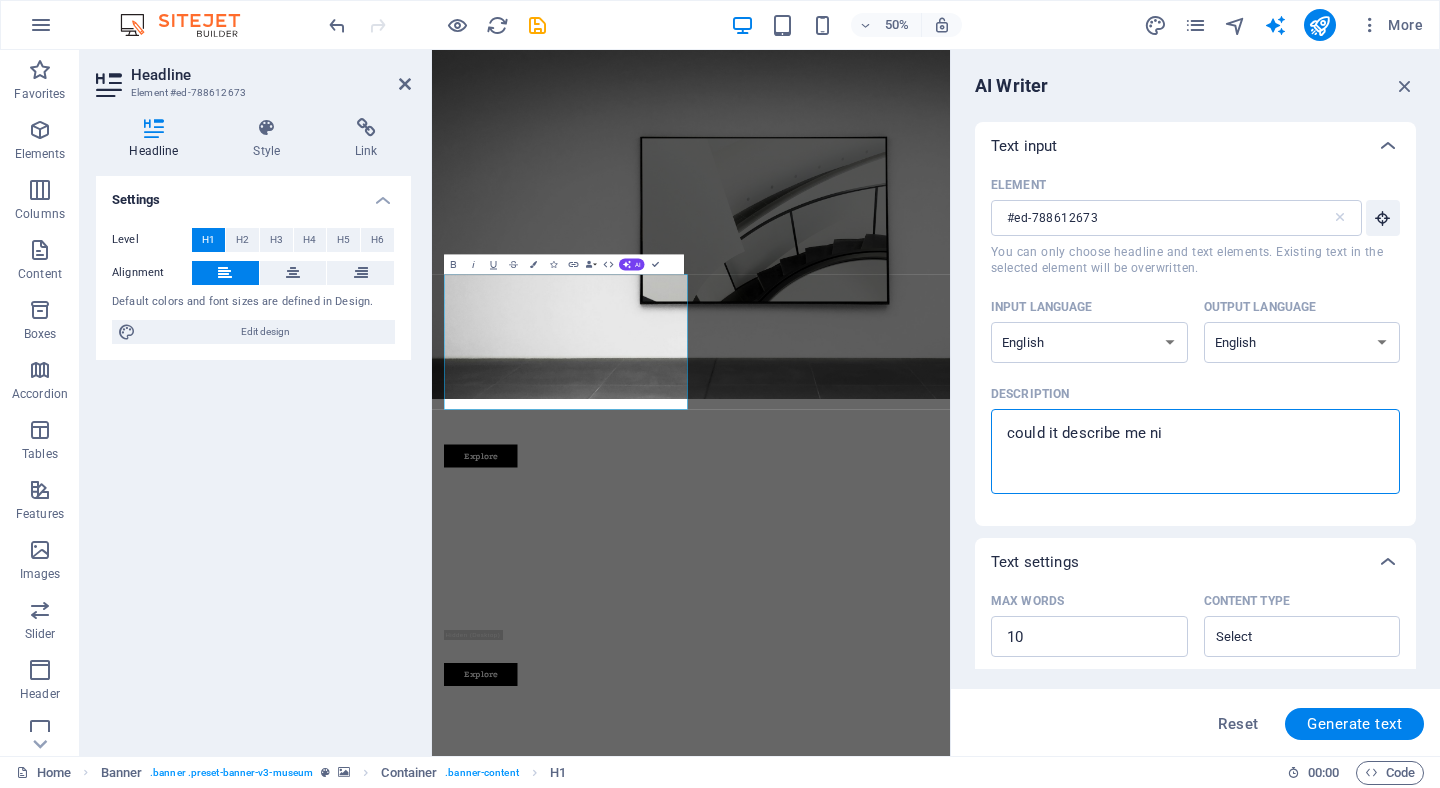 type on "could it describe me niz" 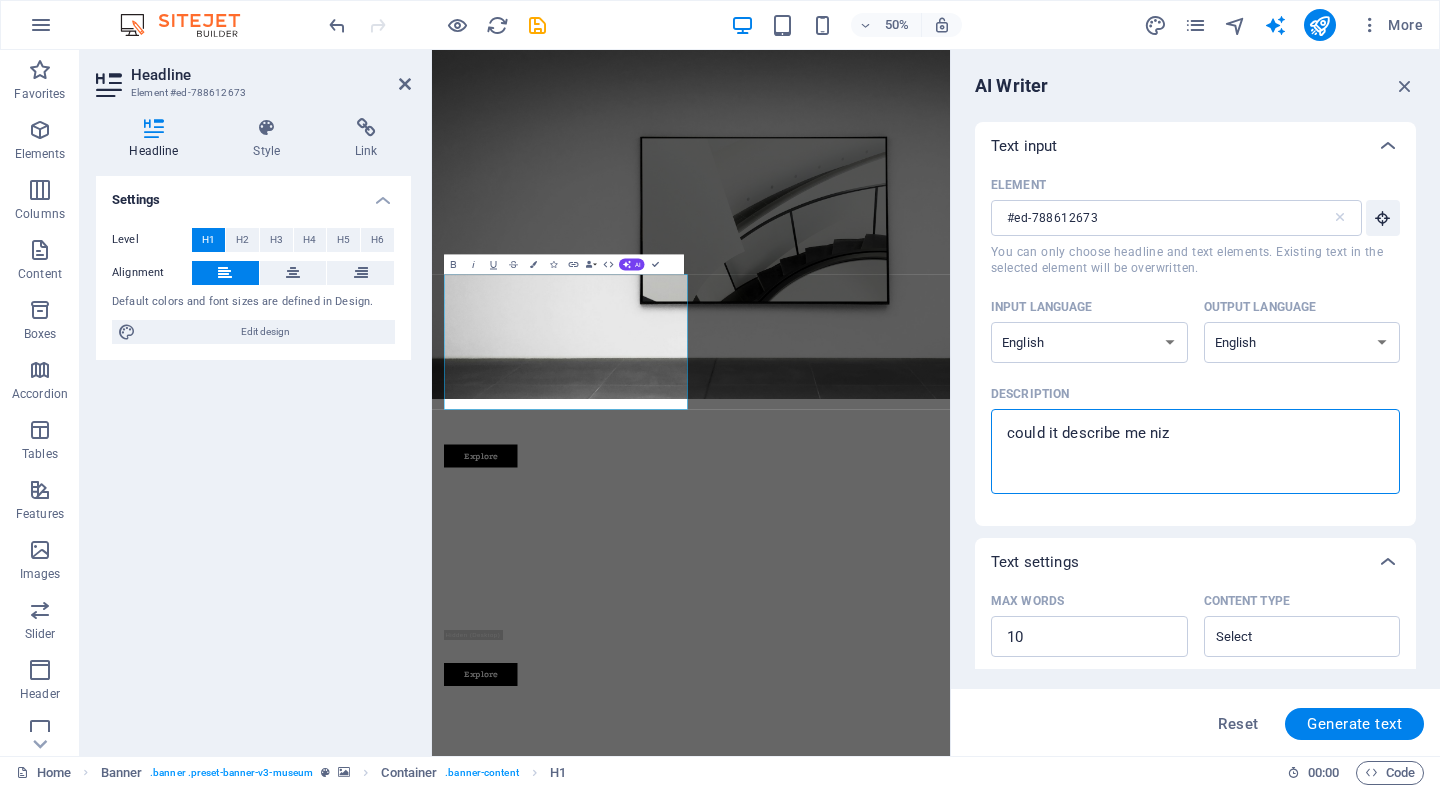 type on "could it describe me niza" 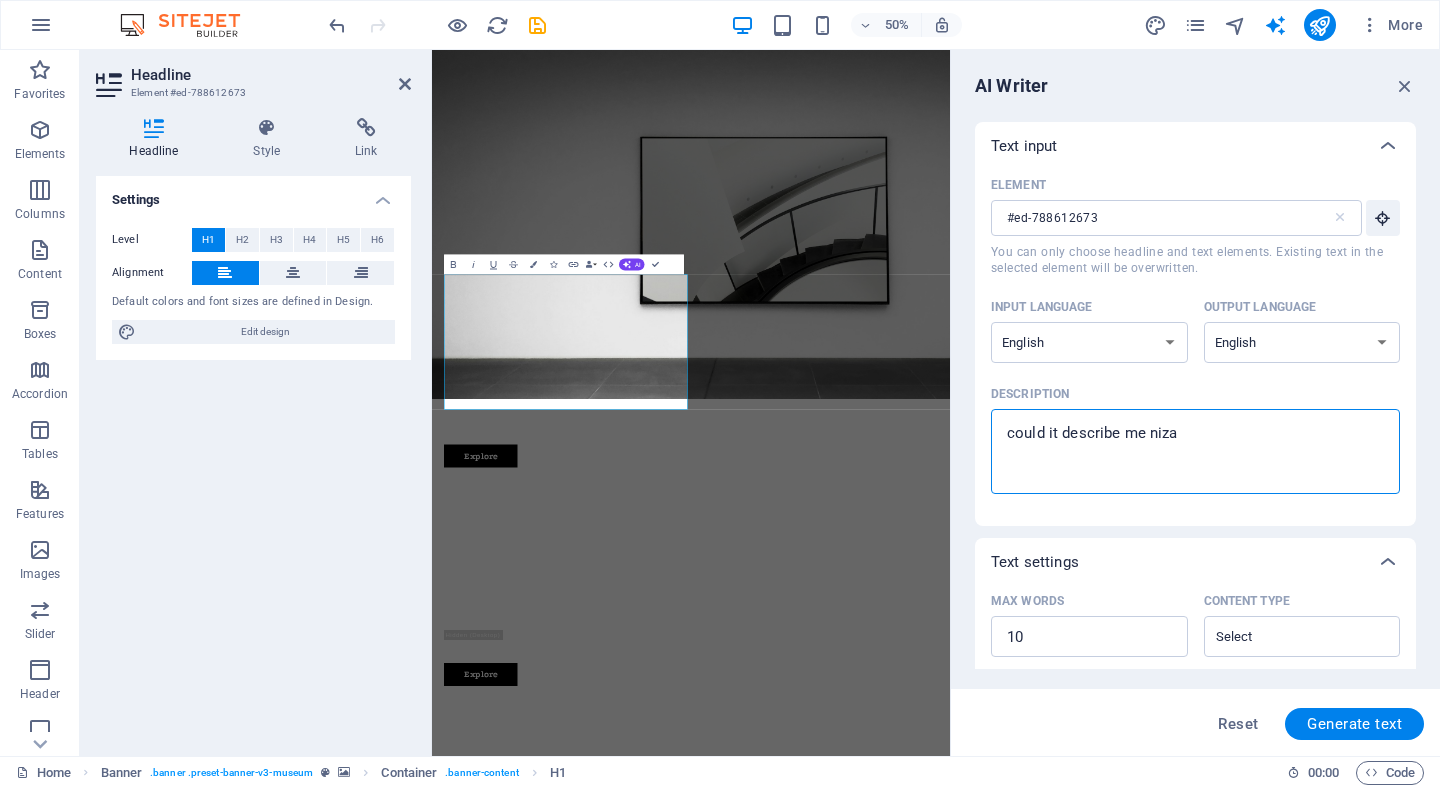 type on "could it describe me [PERSON_NAME]" 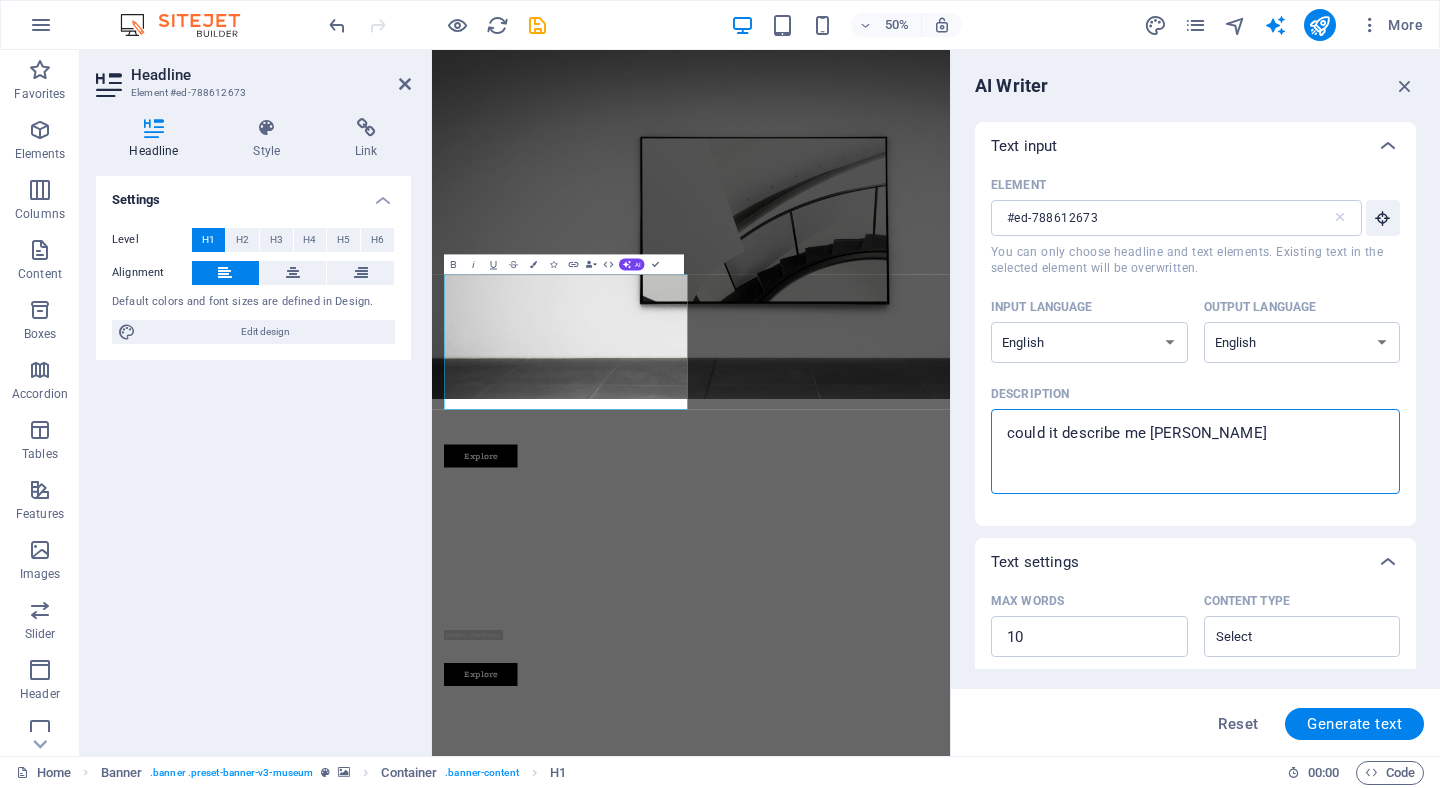 type on "could it describe me [PERSON_NAME]" 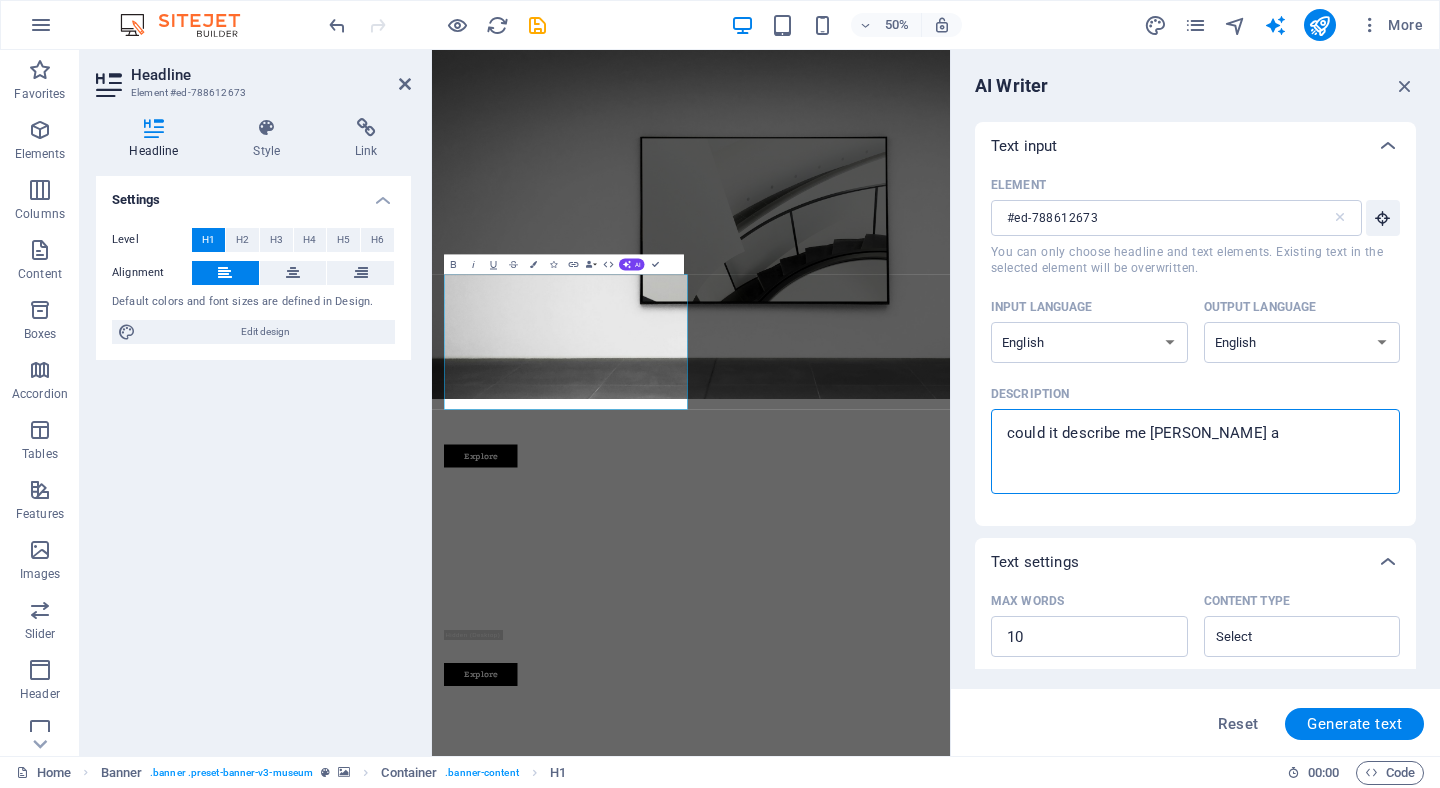 type on "could it describe me [PERSON_NAME] ak" 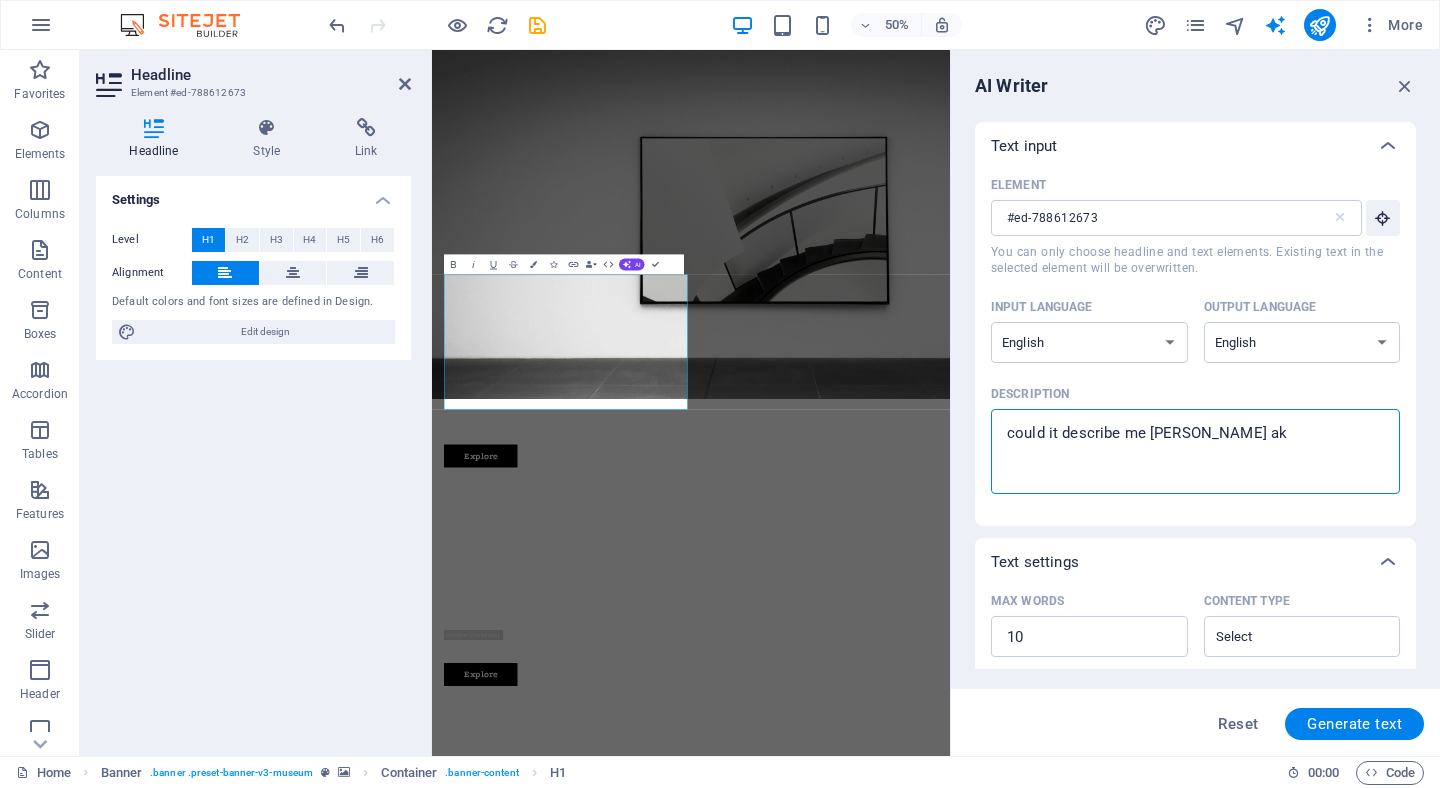type on "could it describe me [PERSON_NAME] akb" 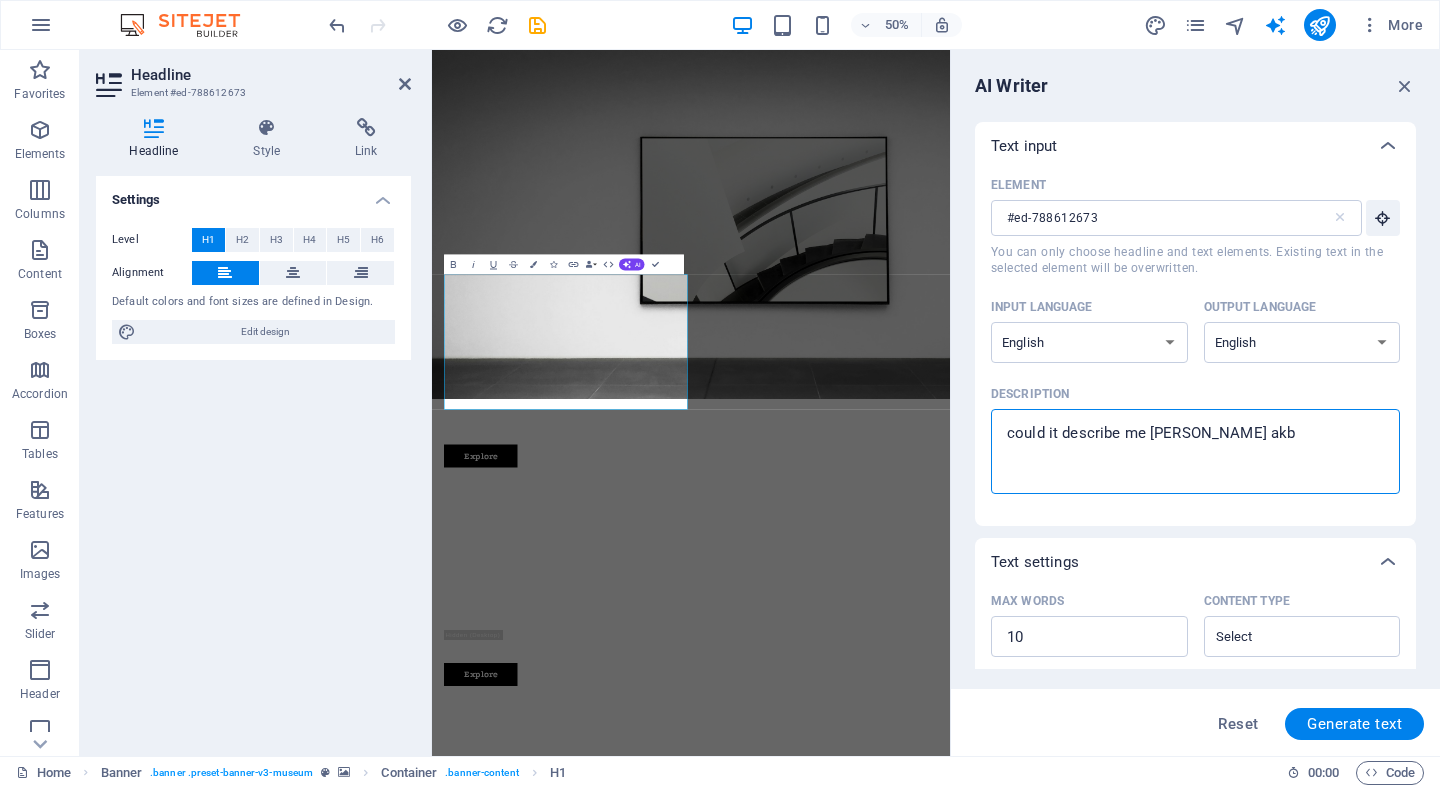 type on "could it describe me [PERSON_NAME]" 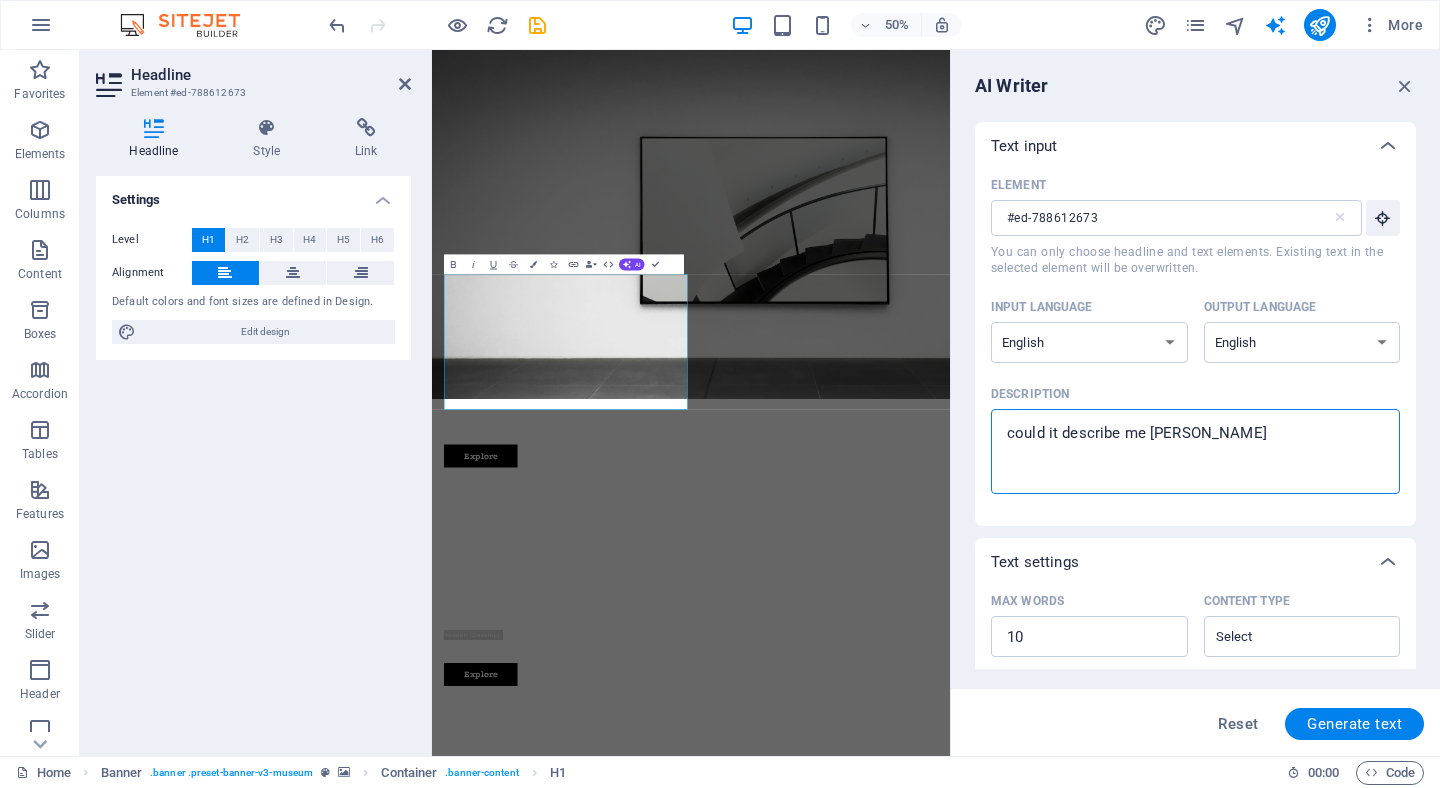 type on "could it describe me [PERSON_NAME]" 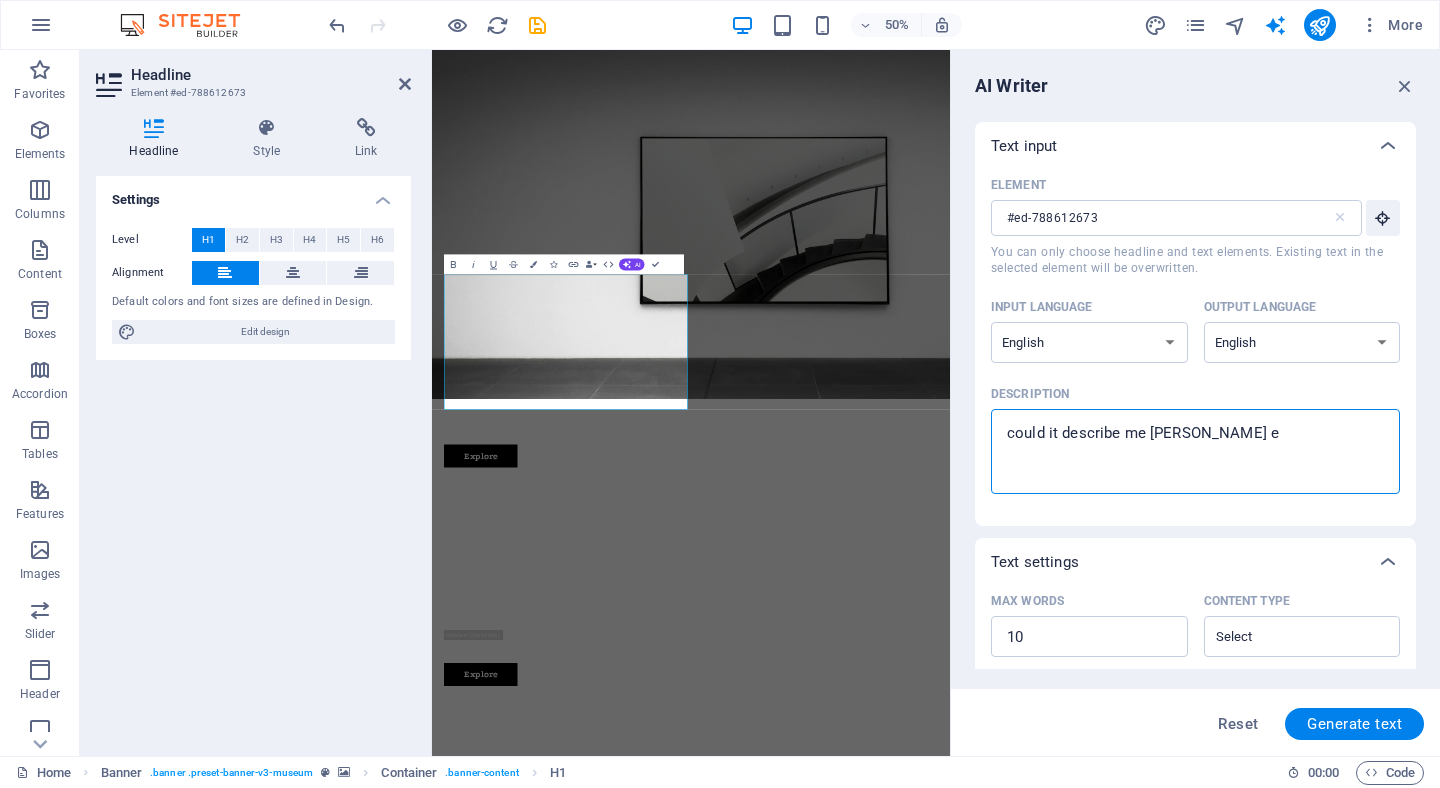 type on "could it describe me [PERSON_NAME] em" 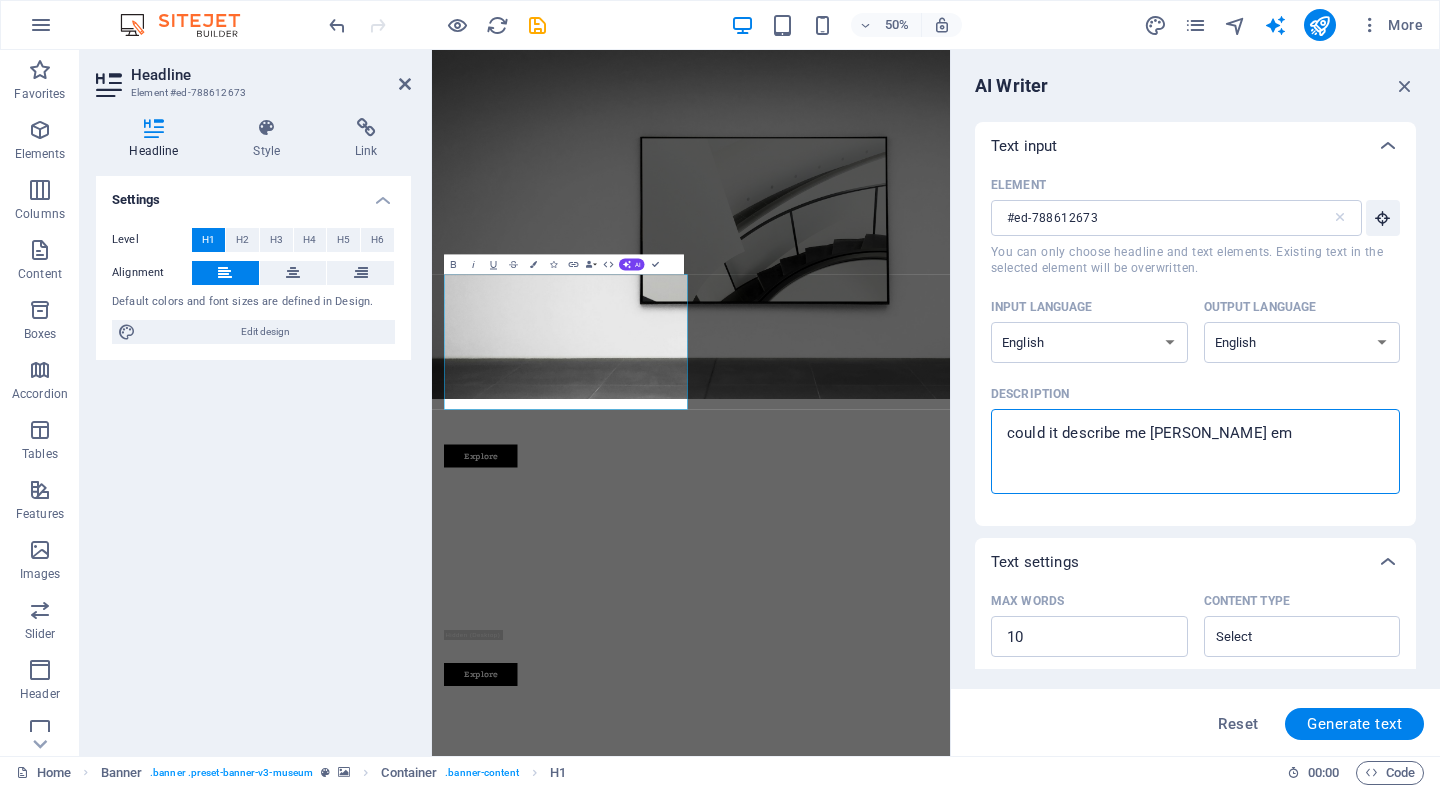 type on "could it describe me [PERSON_NAME] emi" 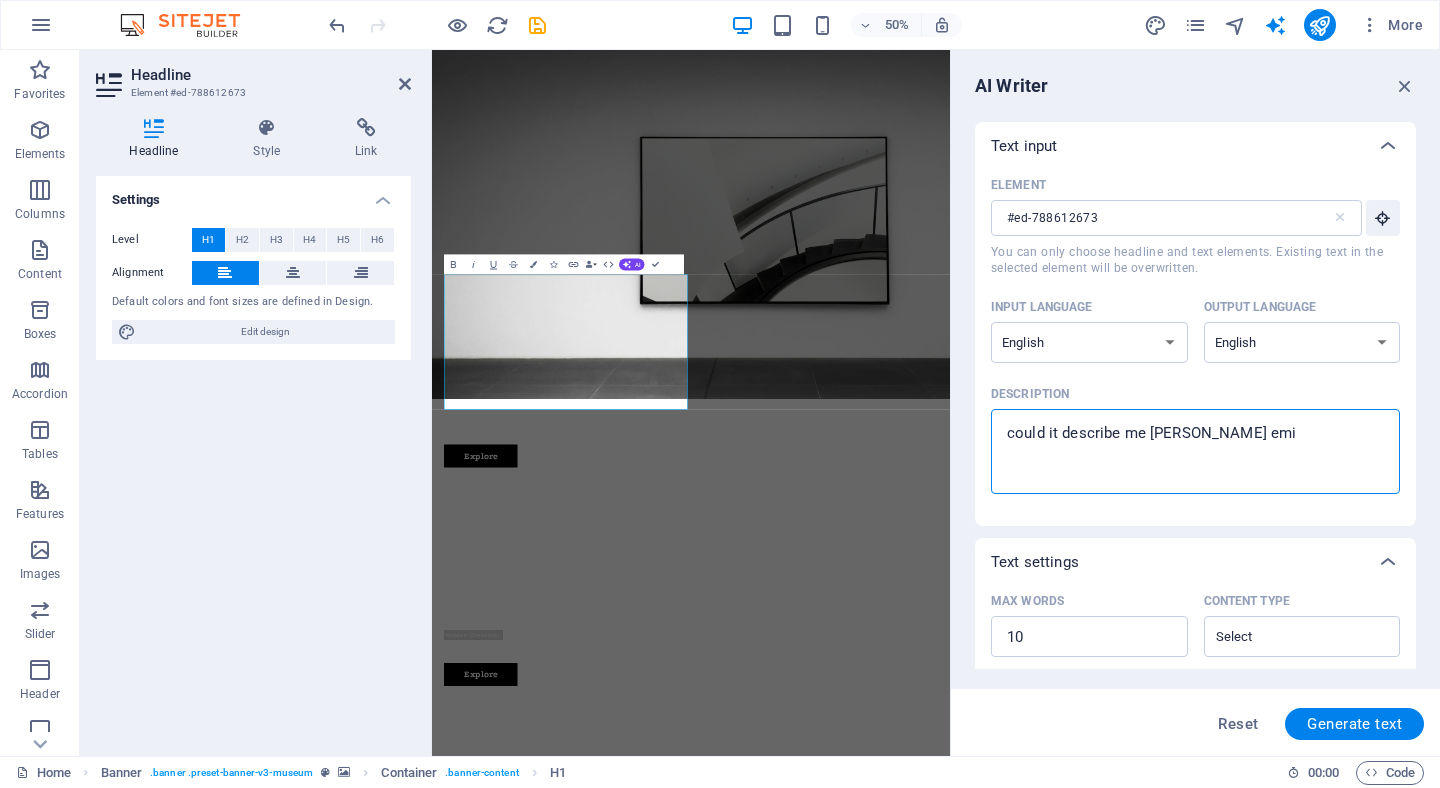 type on "could it describe me [PERSON_NAME] em" 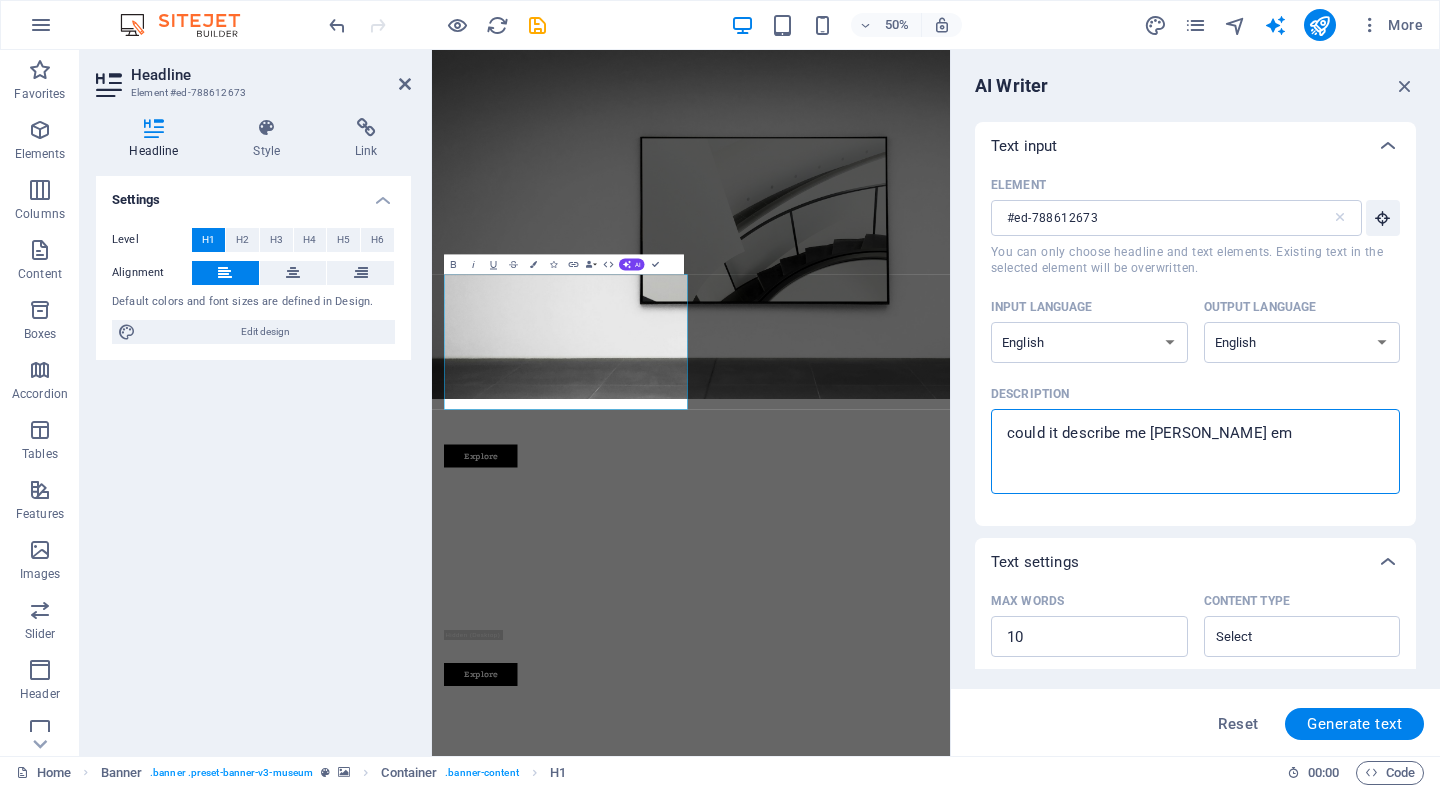 type on "could it describe me [PERSON_NAME] e" 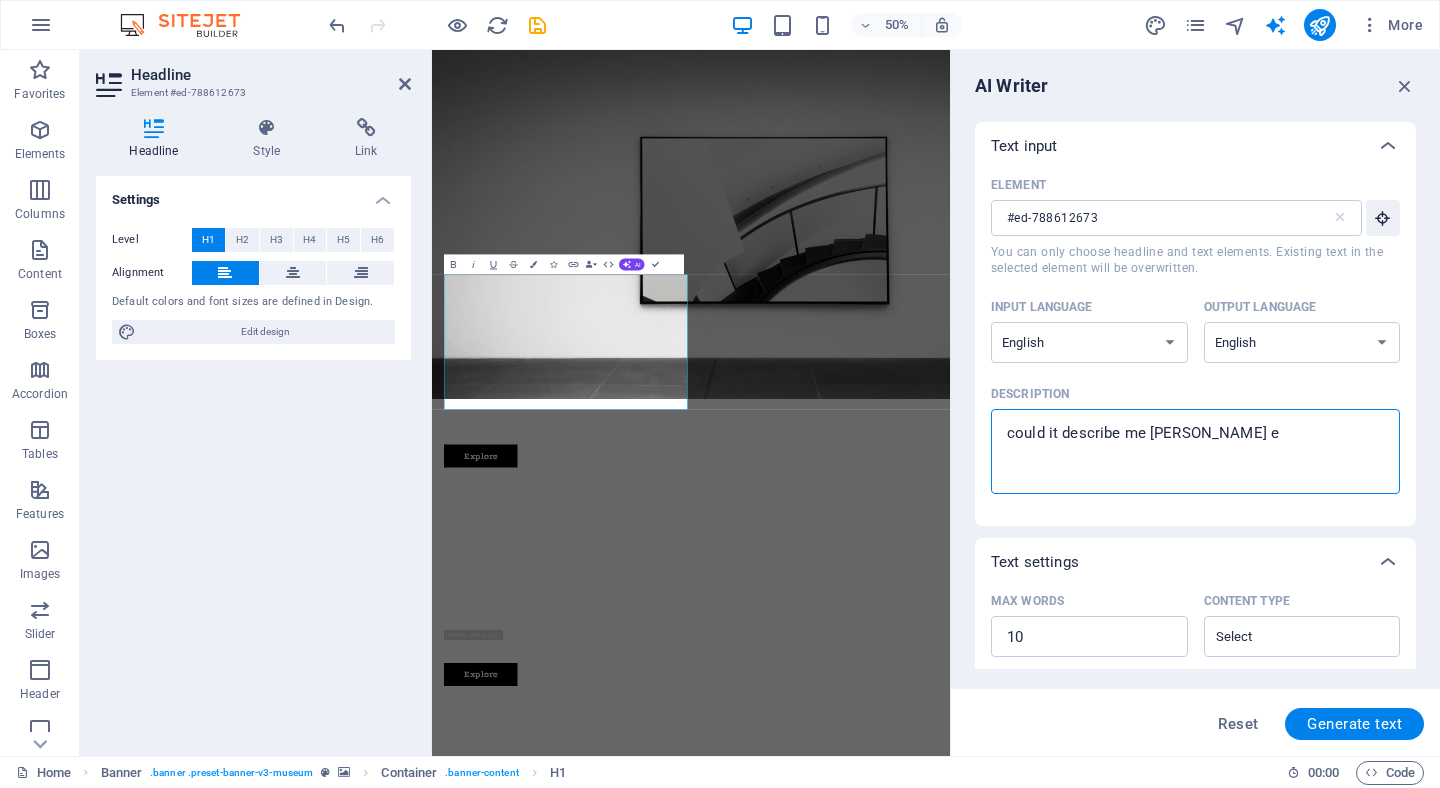type on "could it describe me [PERSON_NAME]" 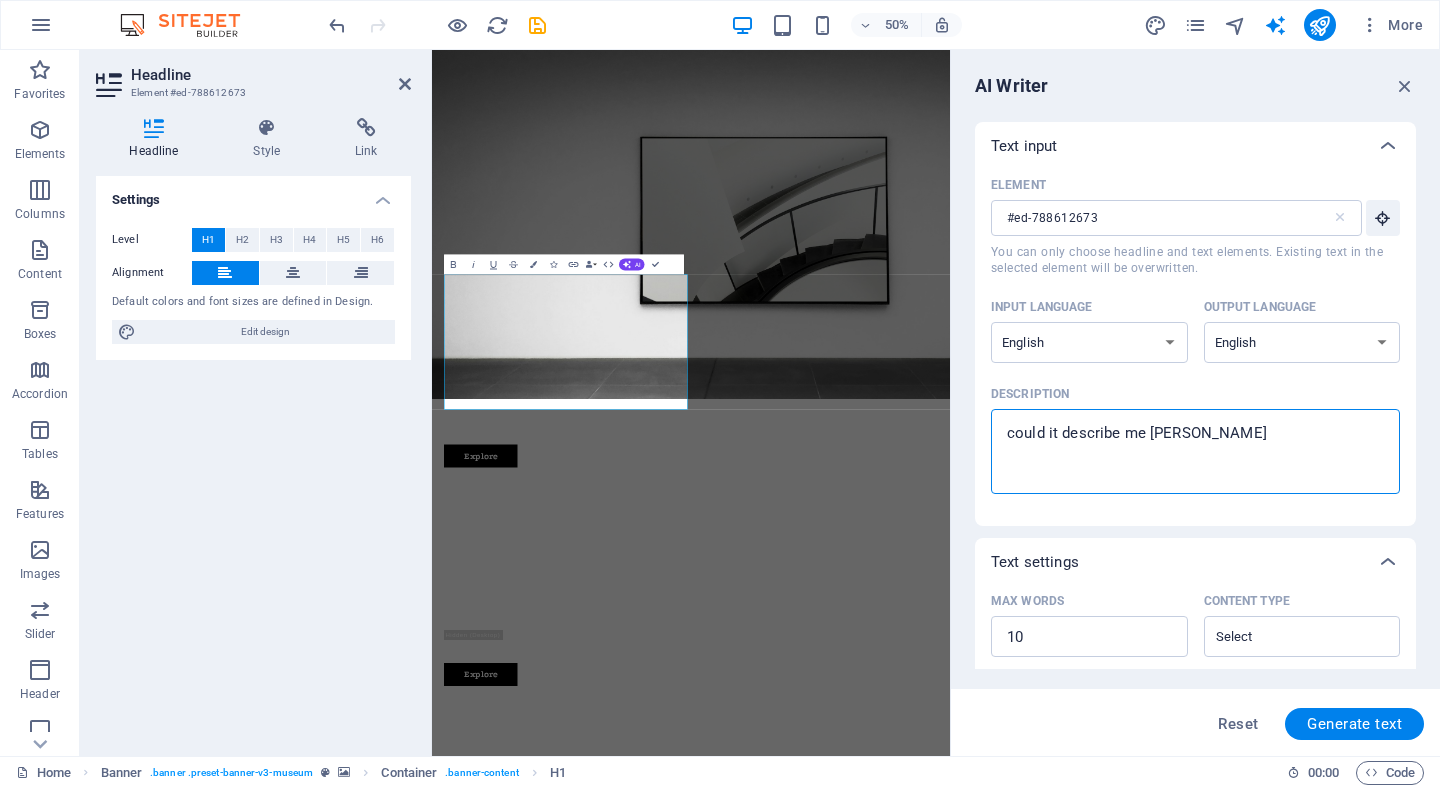 type on "could it describe me [PERSON_NAME]" 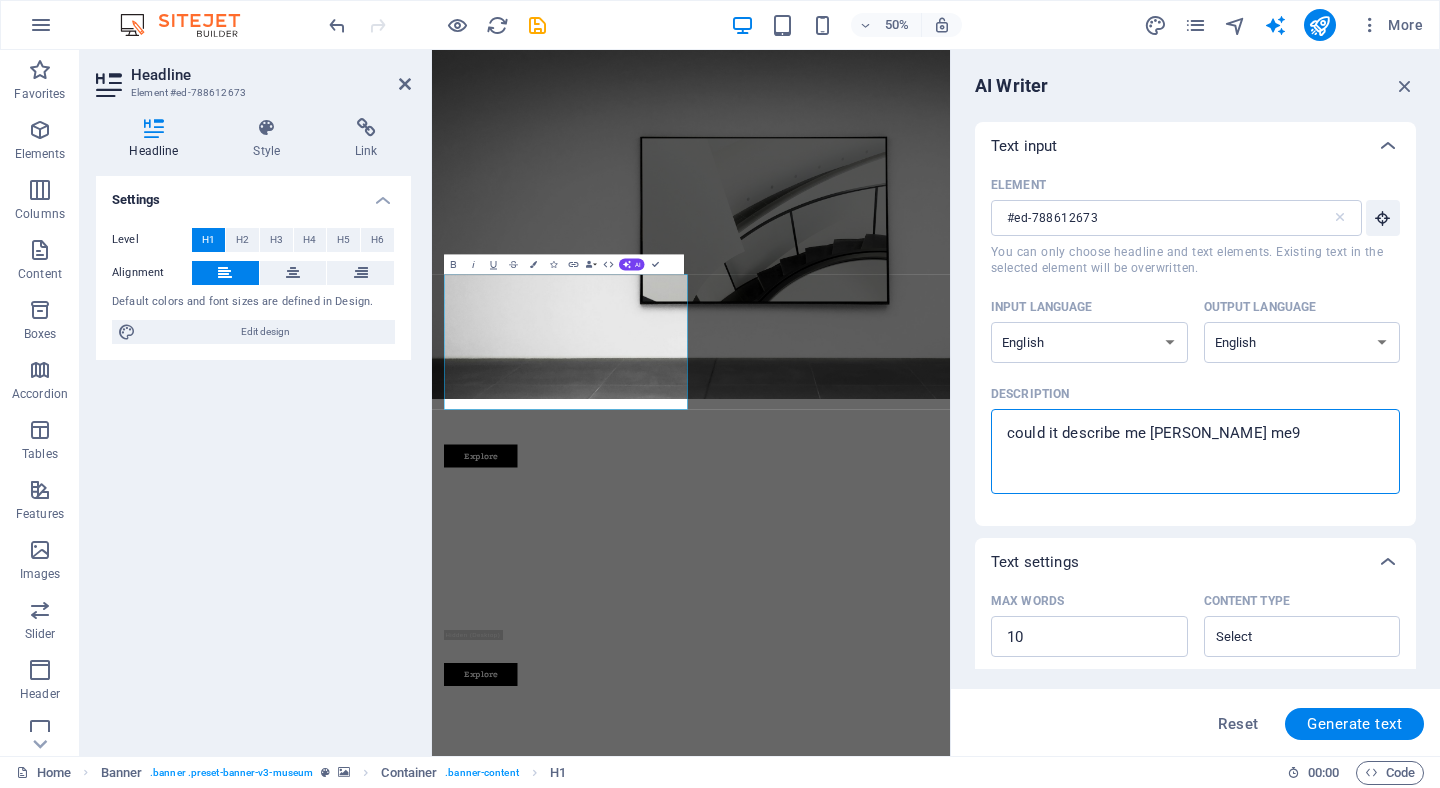 type on "could it describe me [PERSON_NAME] me9i" 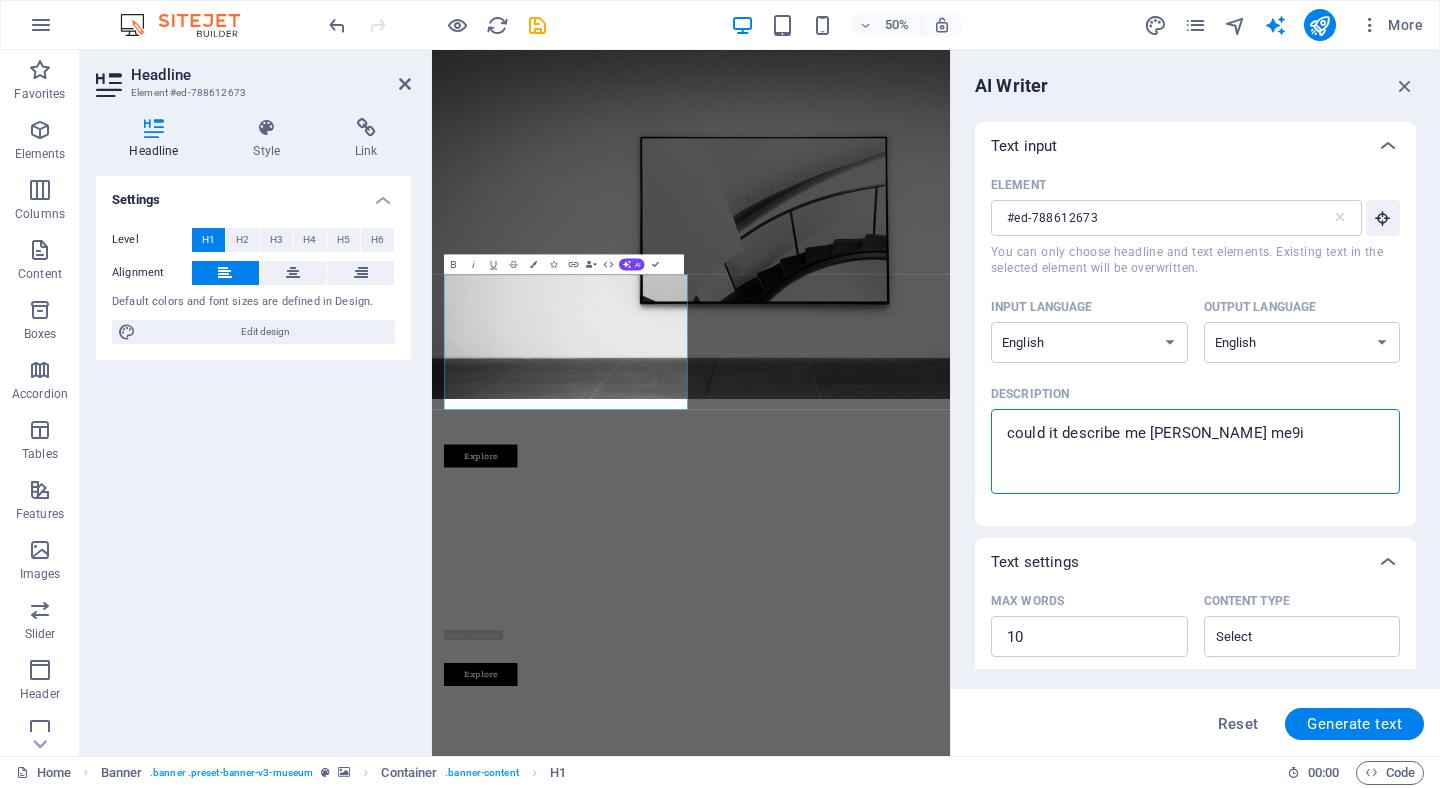 type on "could it describe me [PERSON_NAME] me9il" 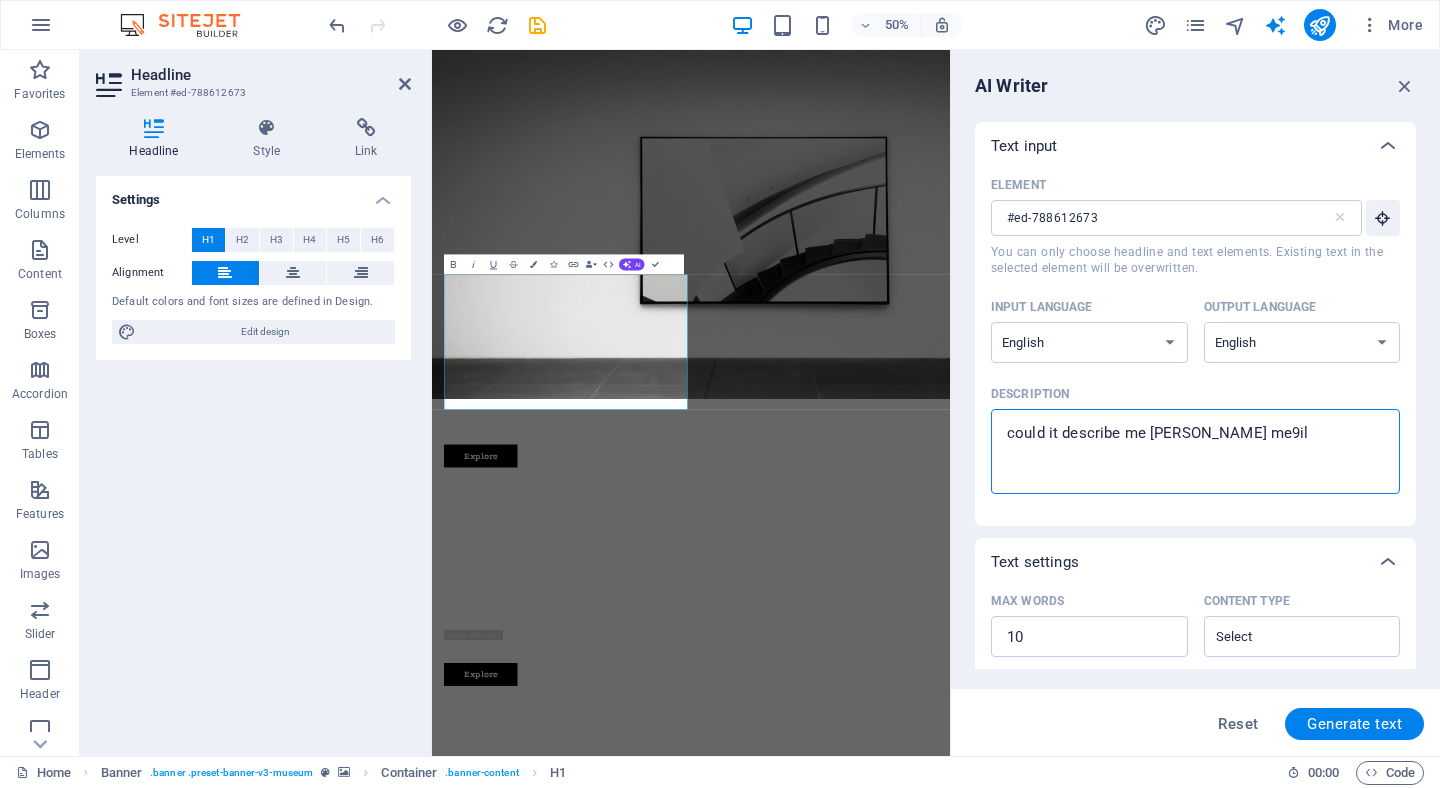 type on "could it describe me [PERSON_NAME] me9ila" 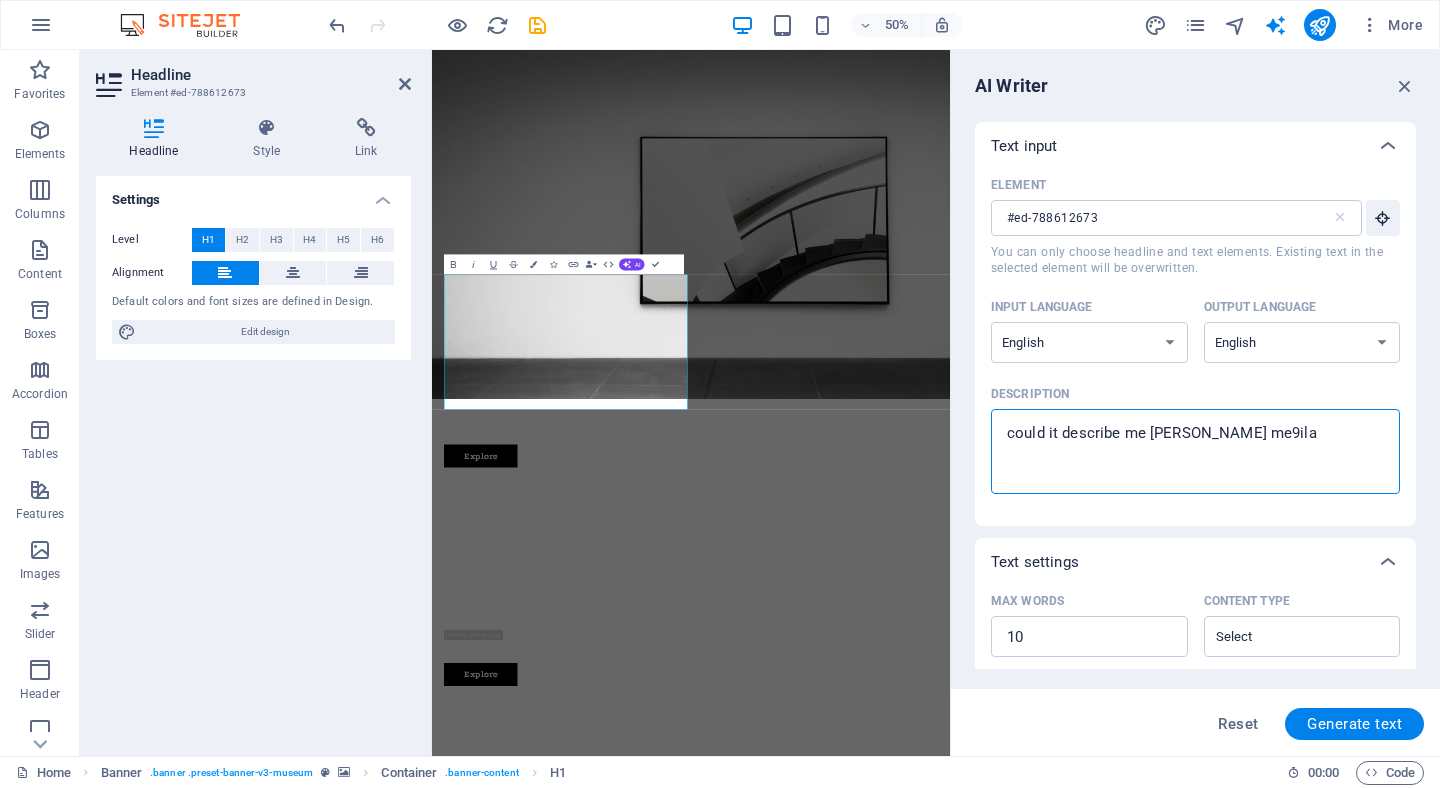 type on "x" 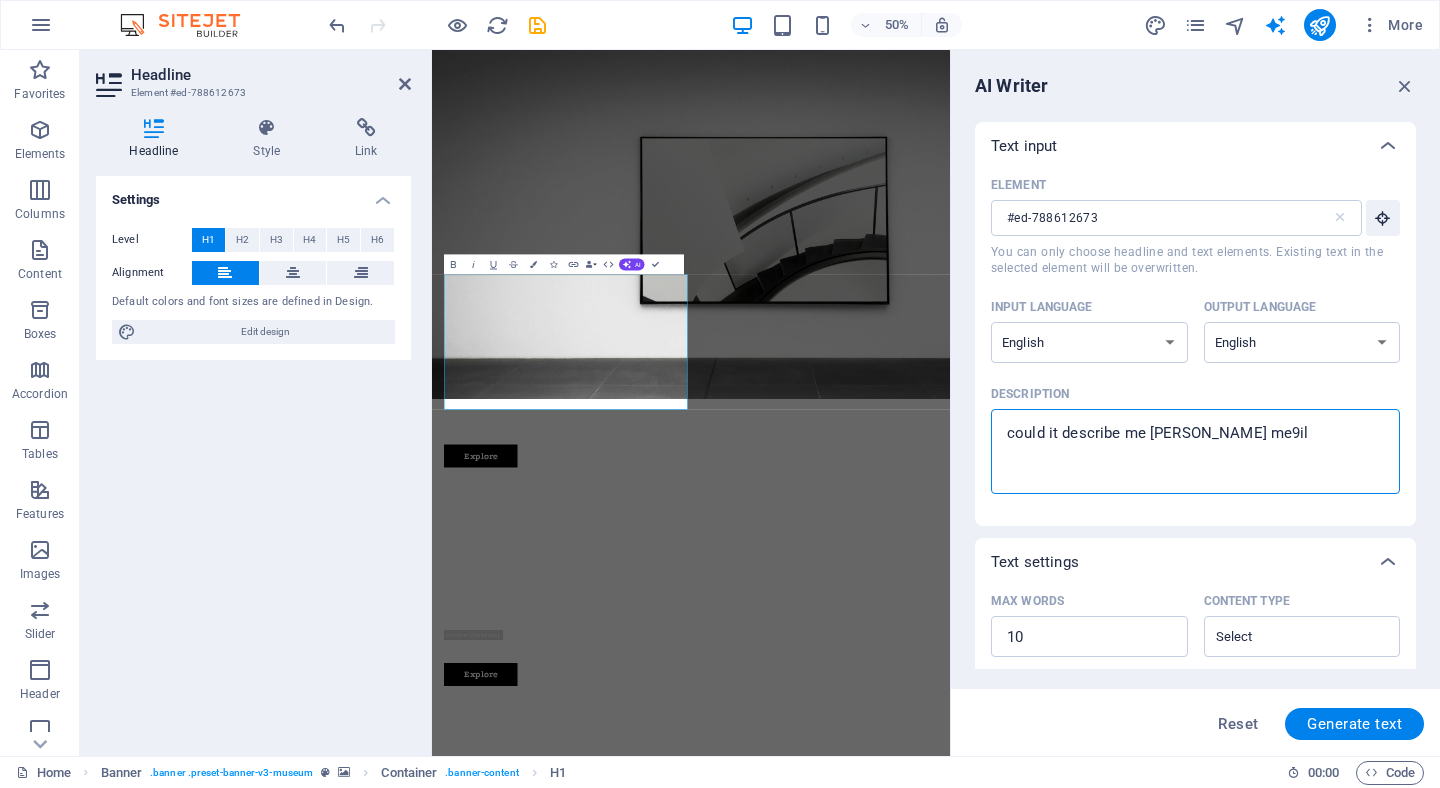 type on "could it describe me [PERSON_NAME] me9i" 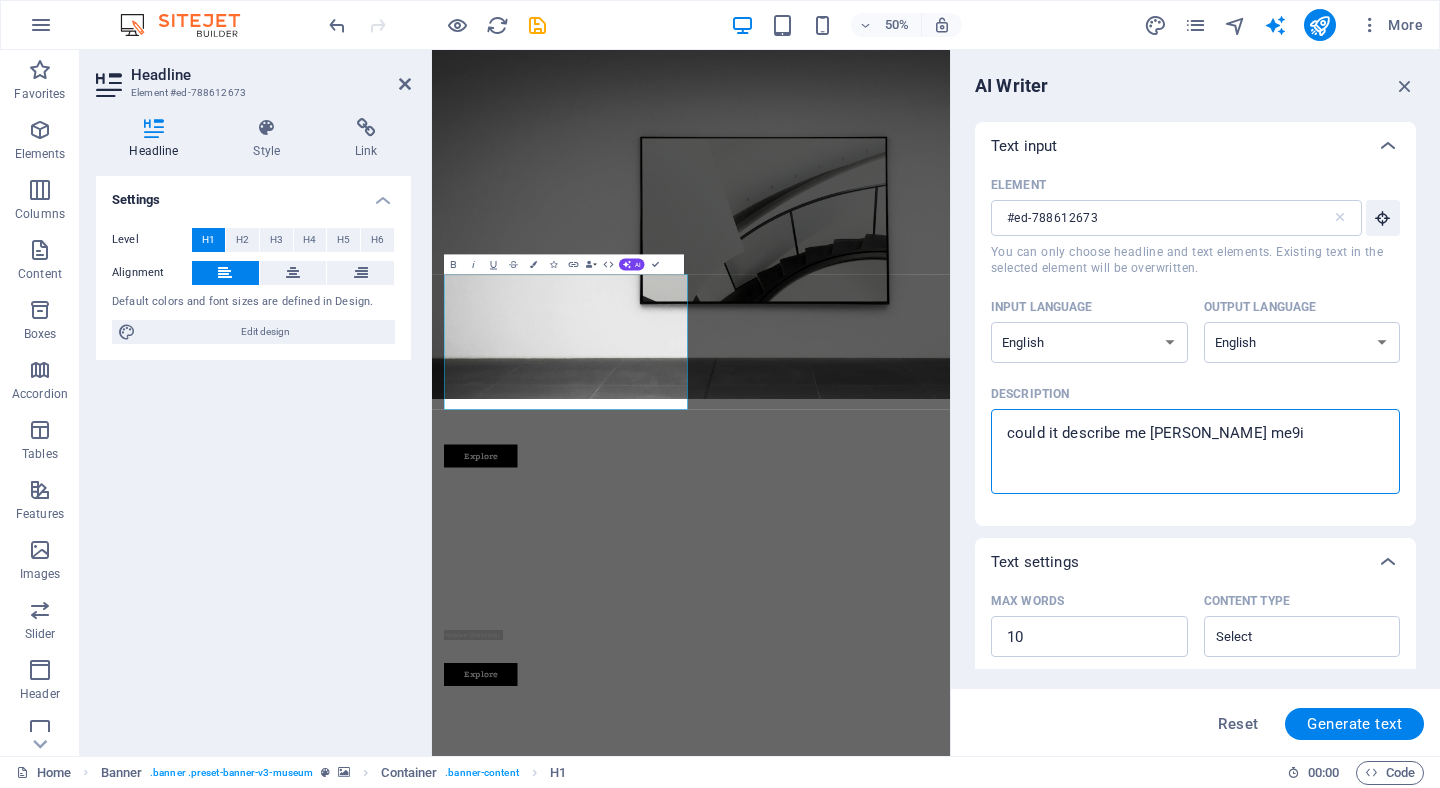 type on "could it describe me [PERSON_NAME] me9" 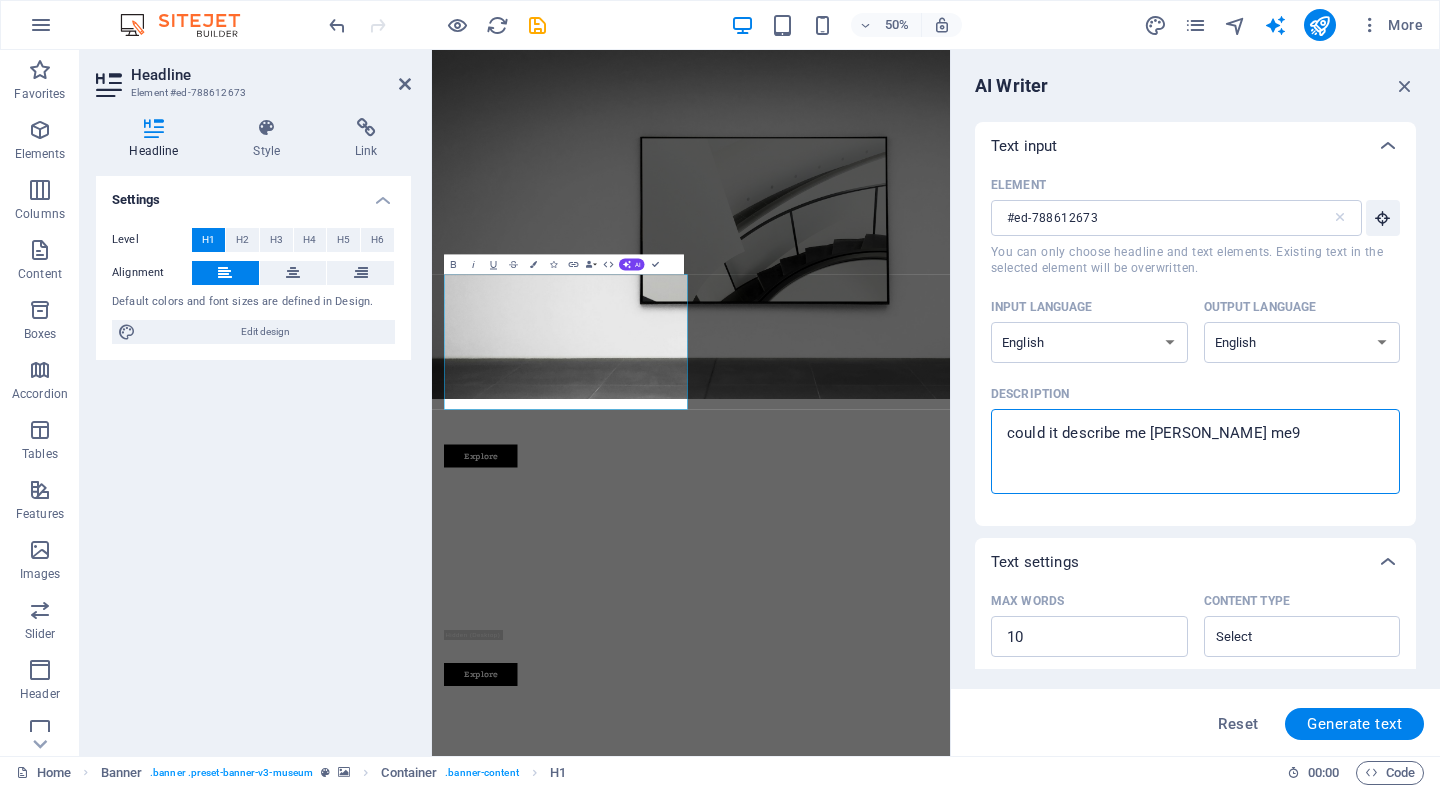 type on "could it describe me [PERSON_NAME] me" 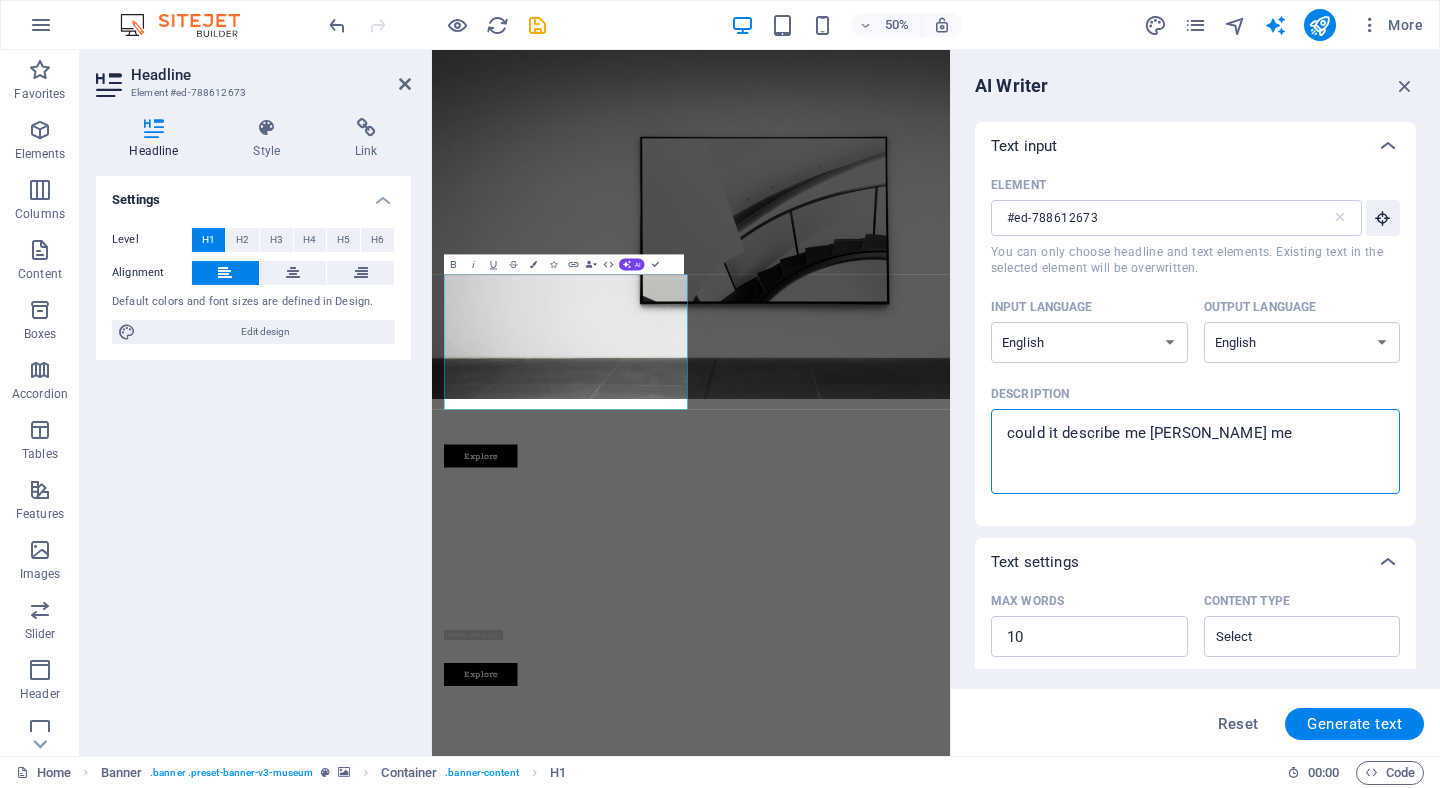 type on "x" 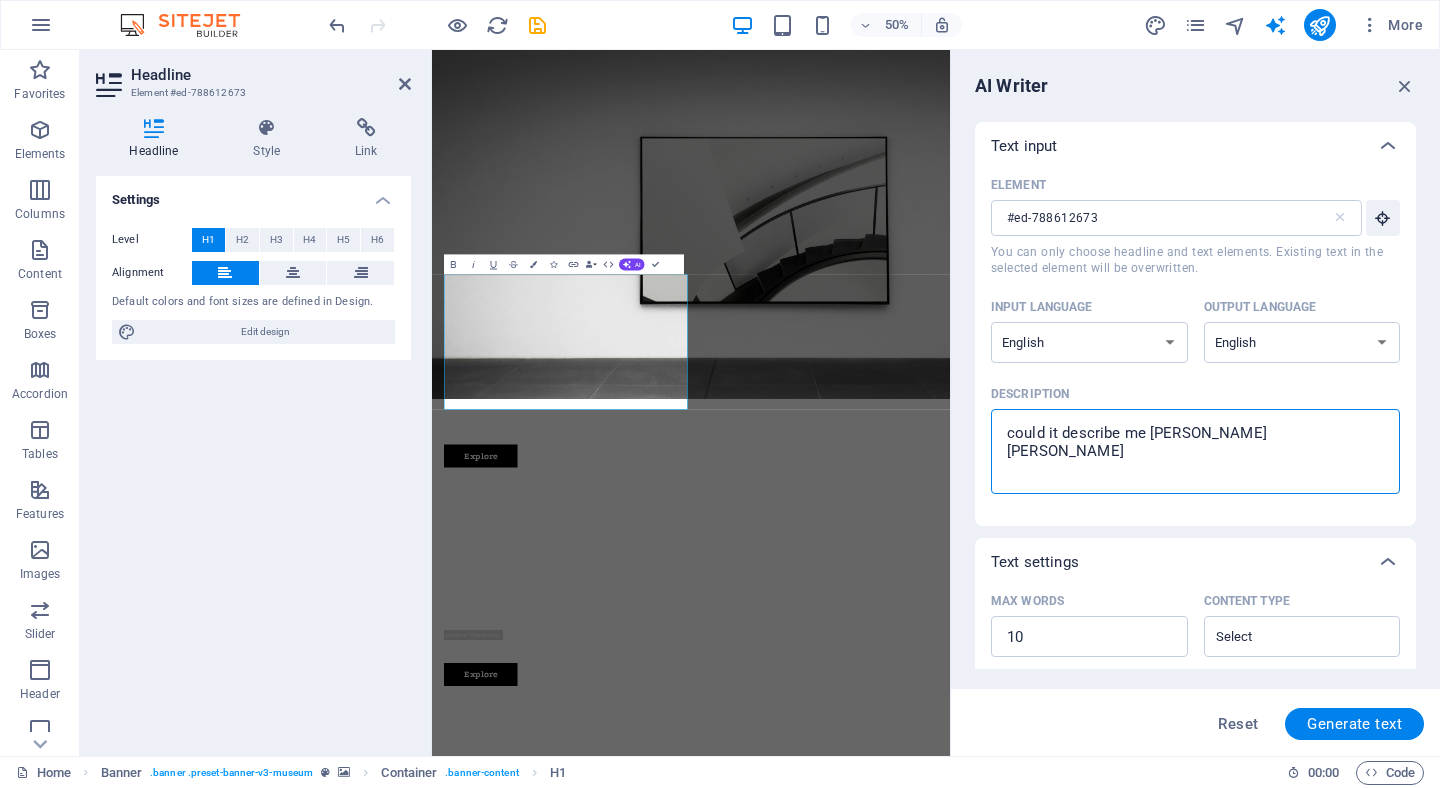 type on "could it describe me [PERSON_NAME] [PERSON_NAME]" 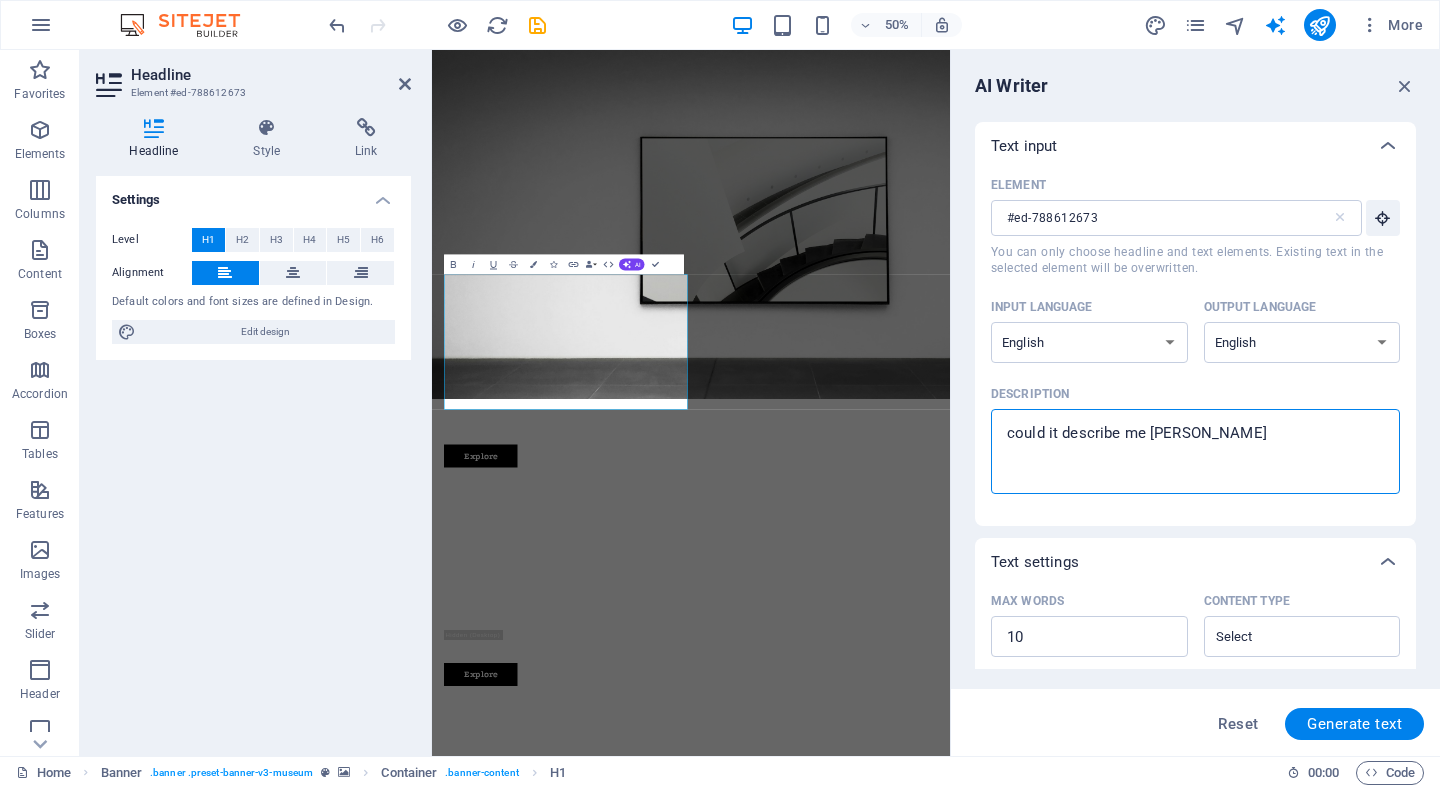 type on "could it describe me [PERSON_NAME] [PERSON_NAME]" 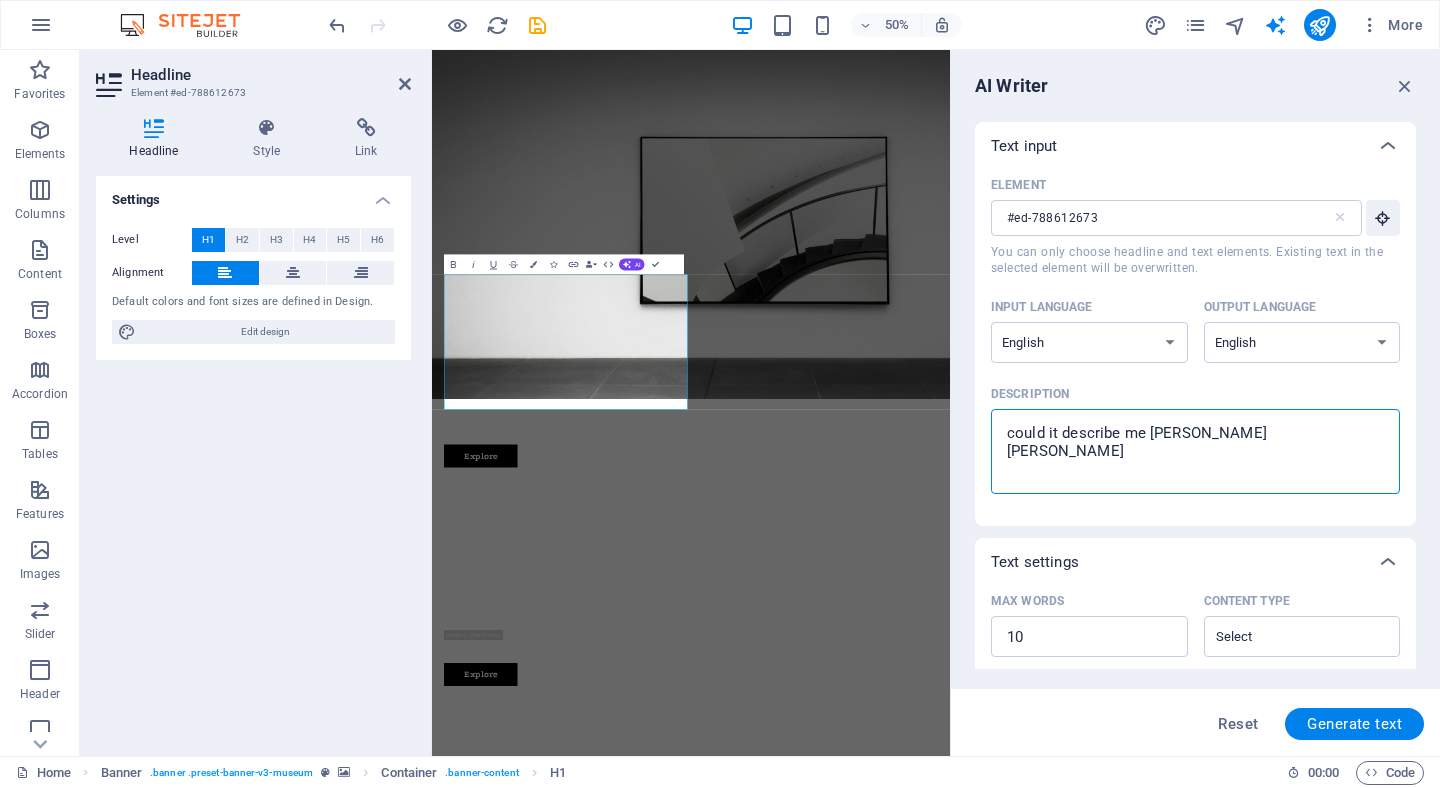 type on "could it describe me [PERSON_NAME]" 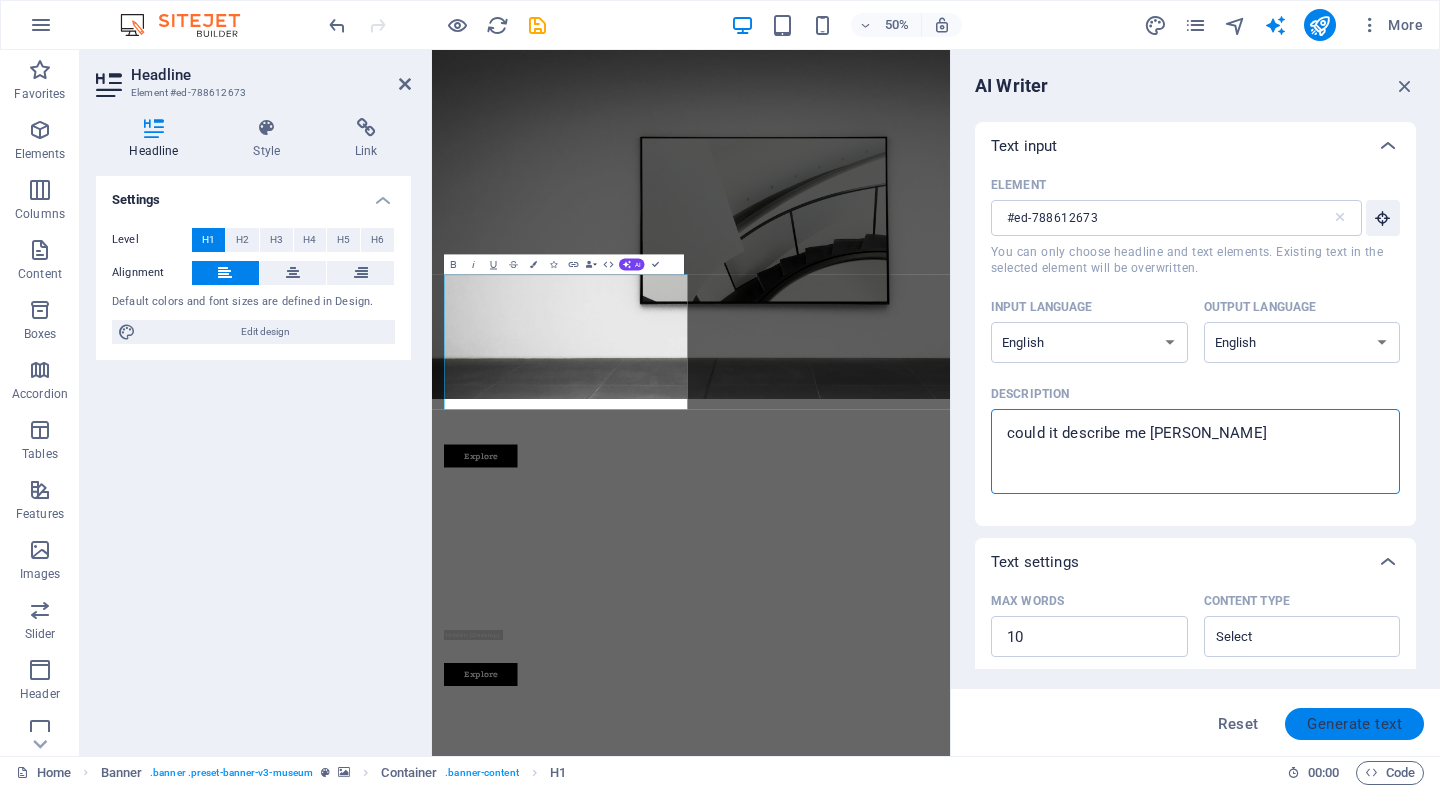 type on "could it describe me [PERSON_NAME]" 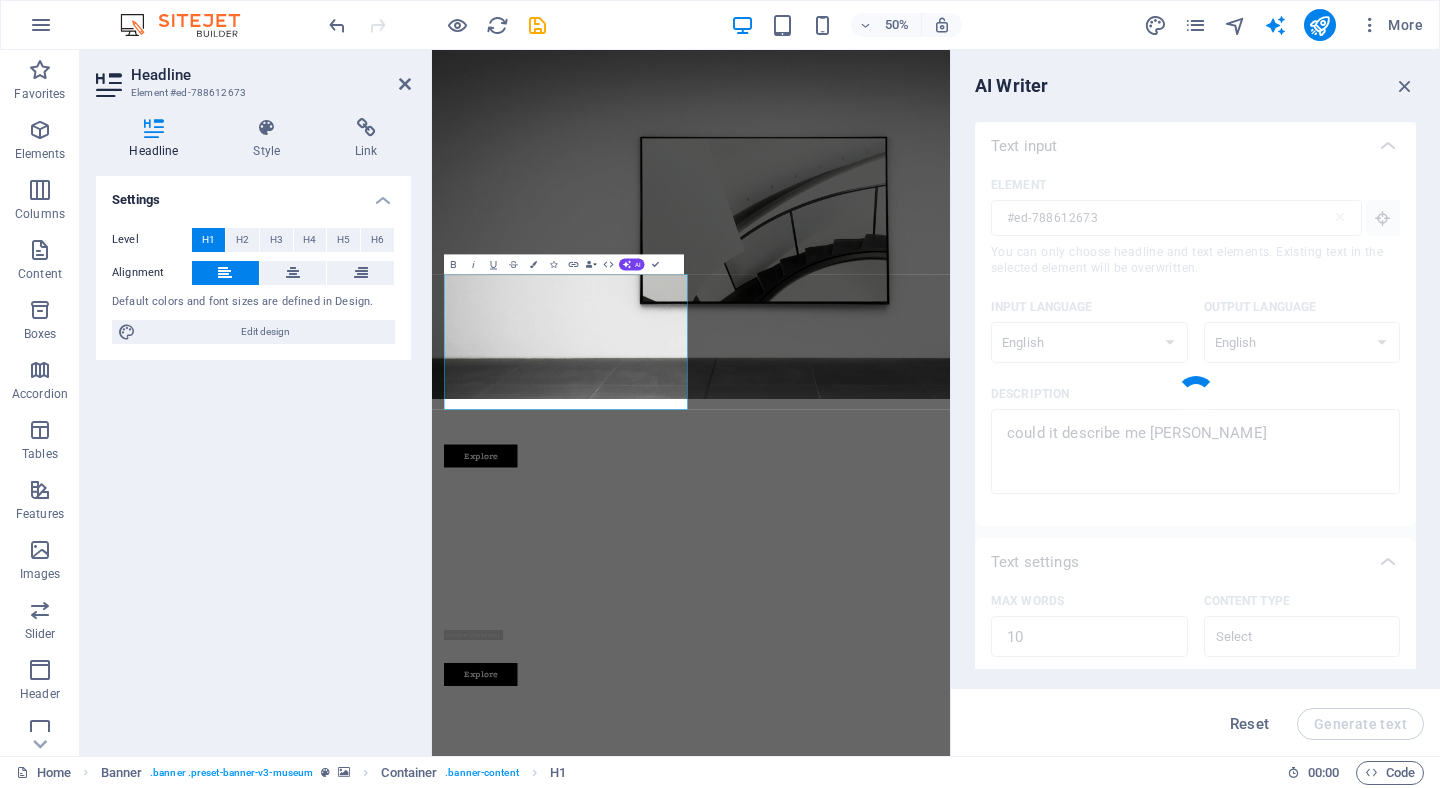 type 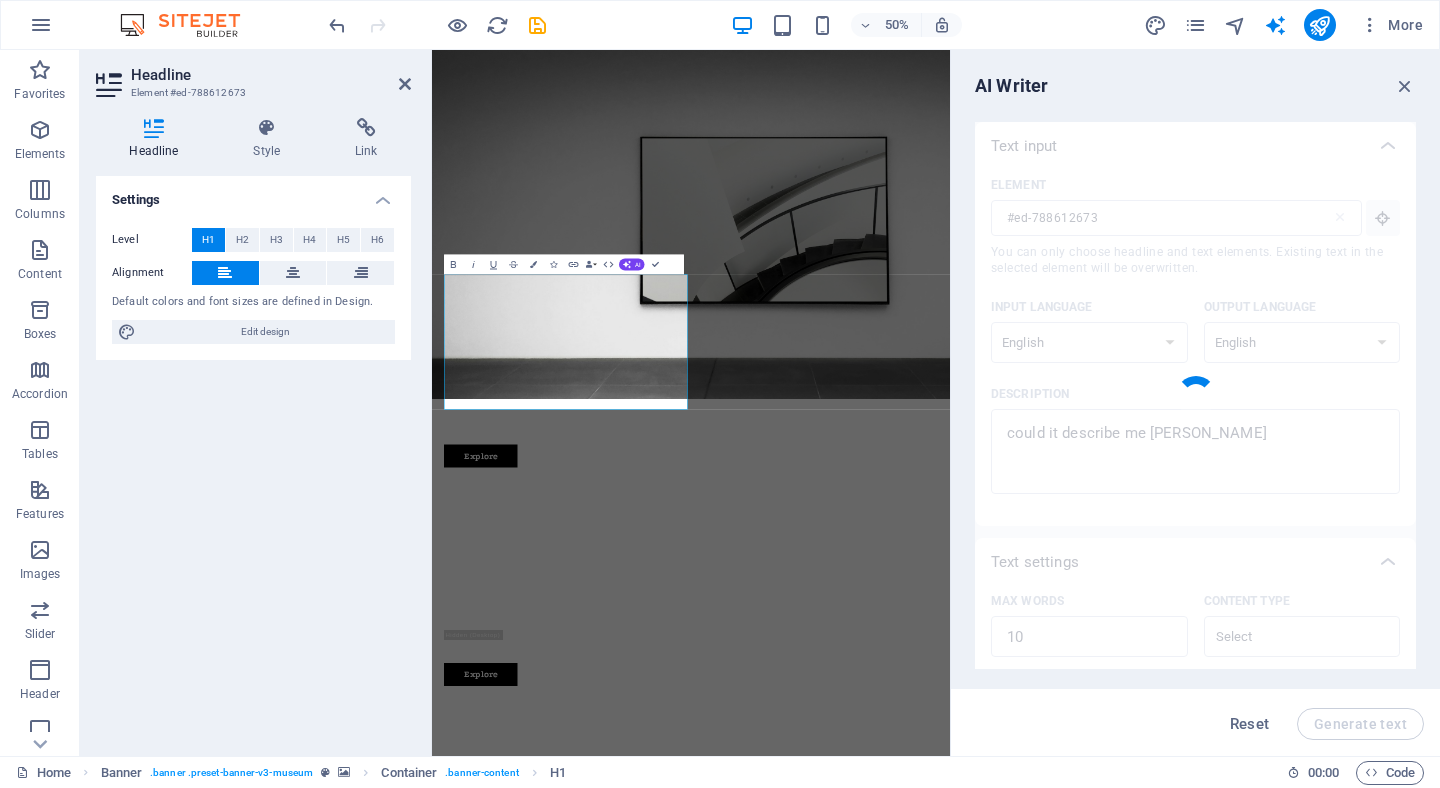 type on "x" 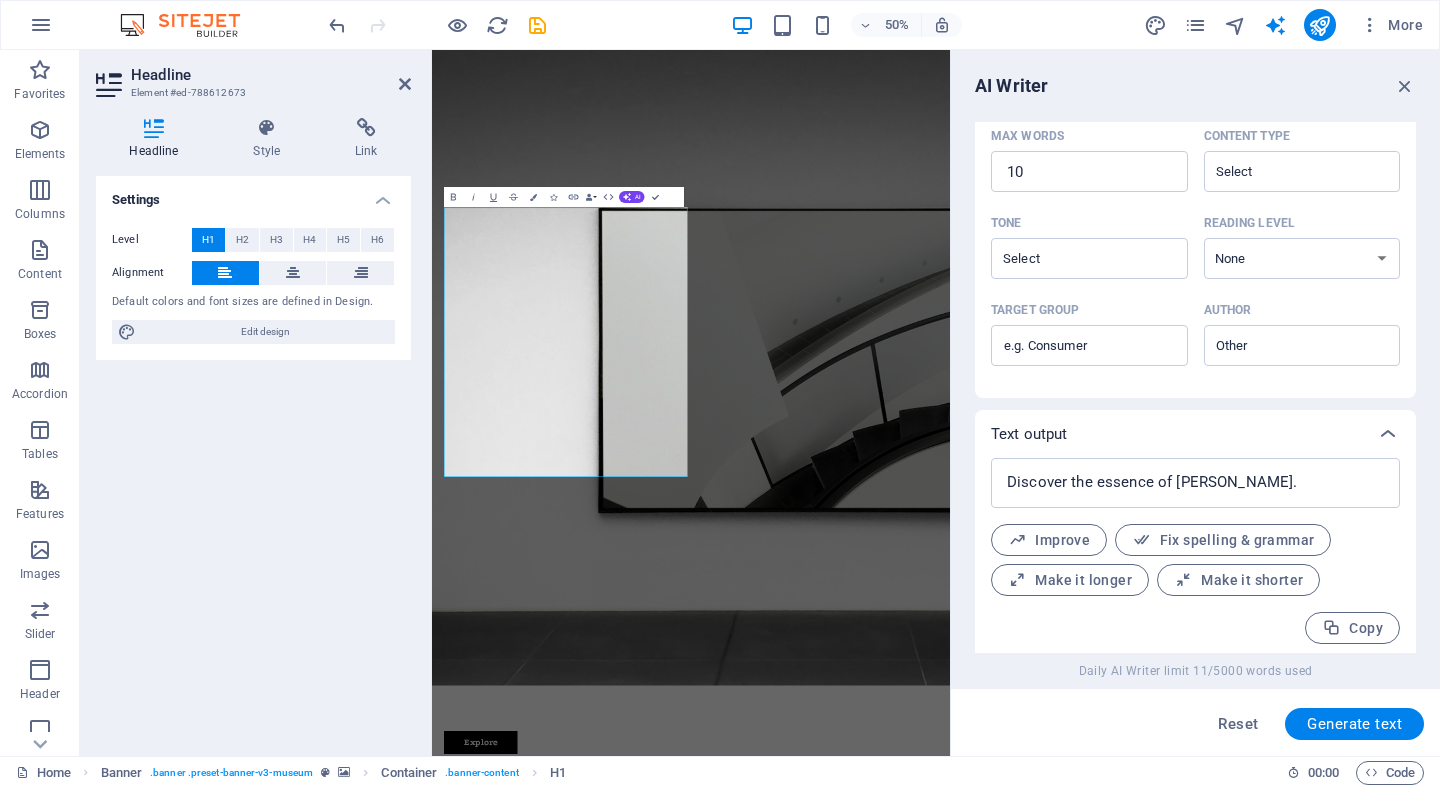 scroll, scrollTop: 472, scrollLeft: 0, axis: vertical 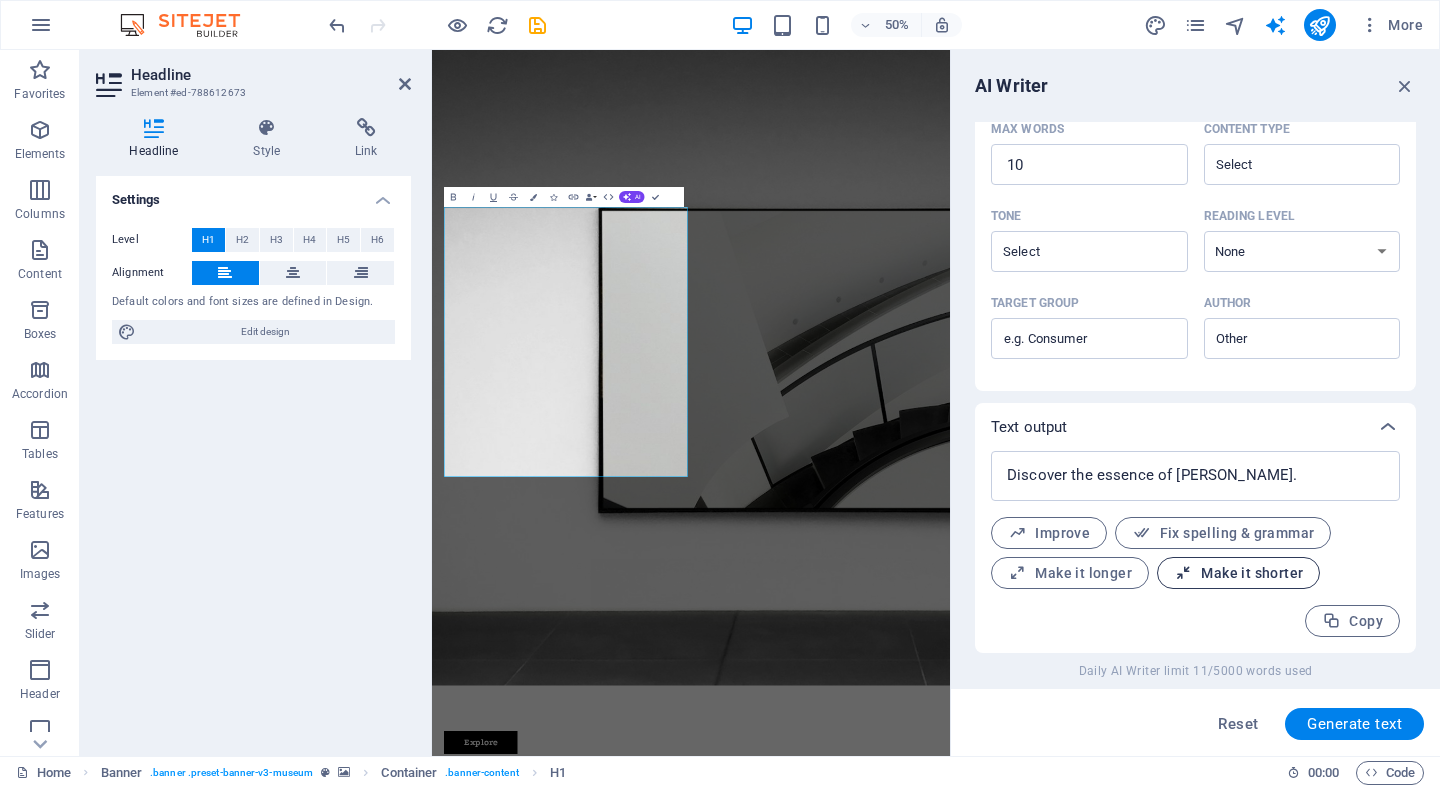 click at bounding box center (1183, 573) 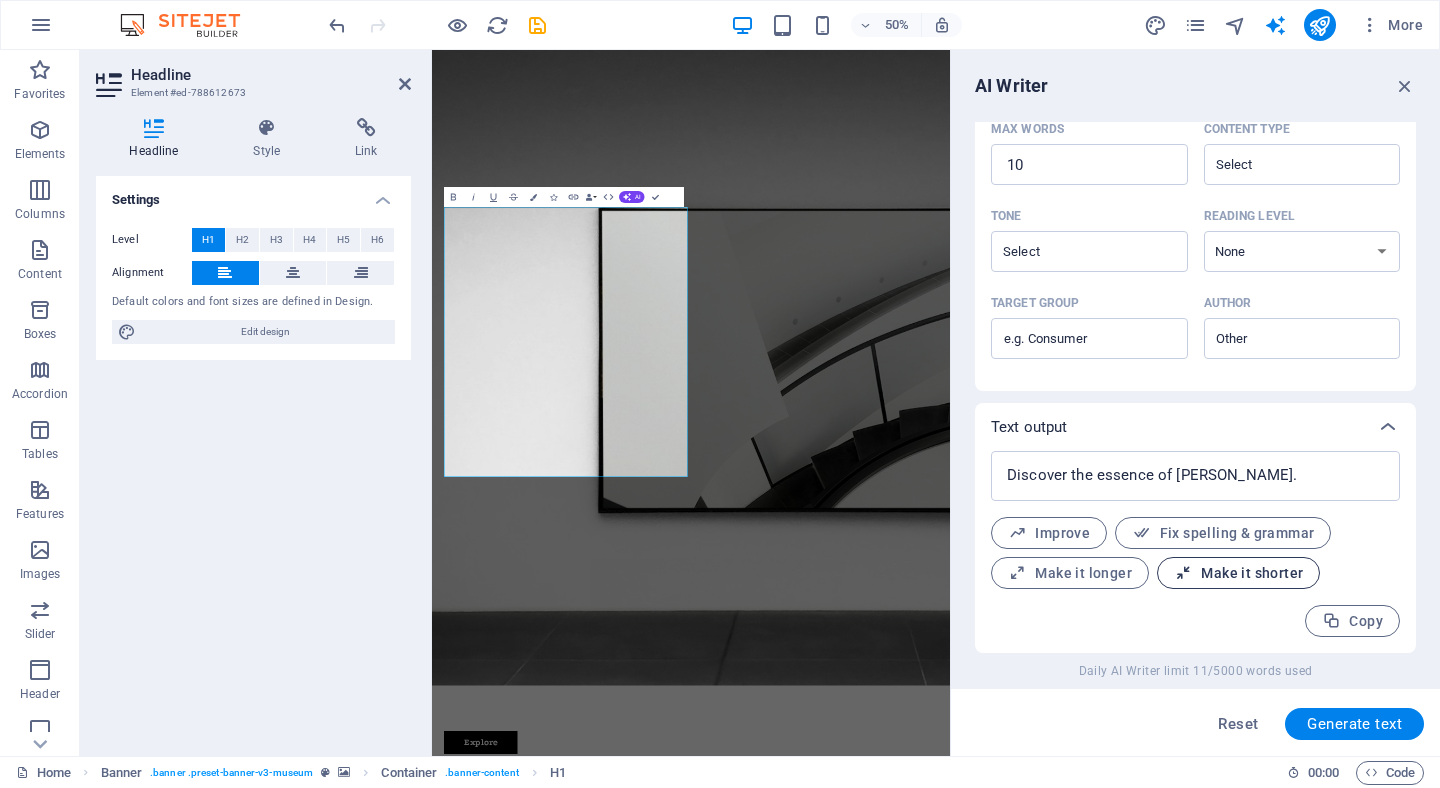 type on "x" 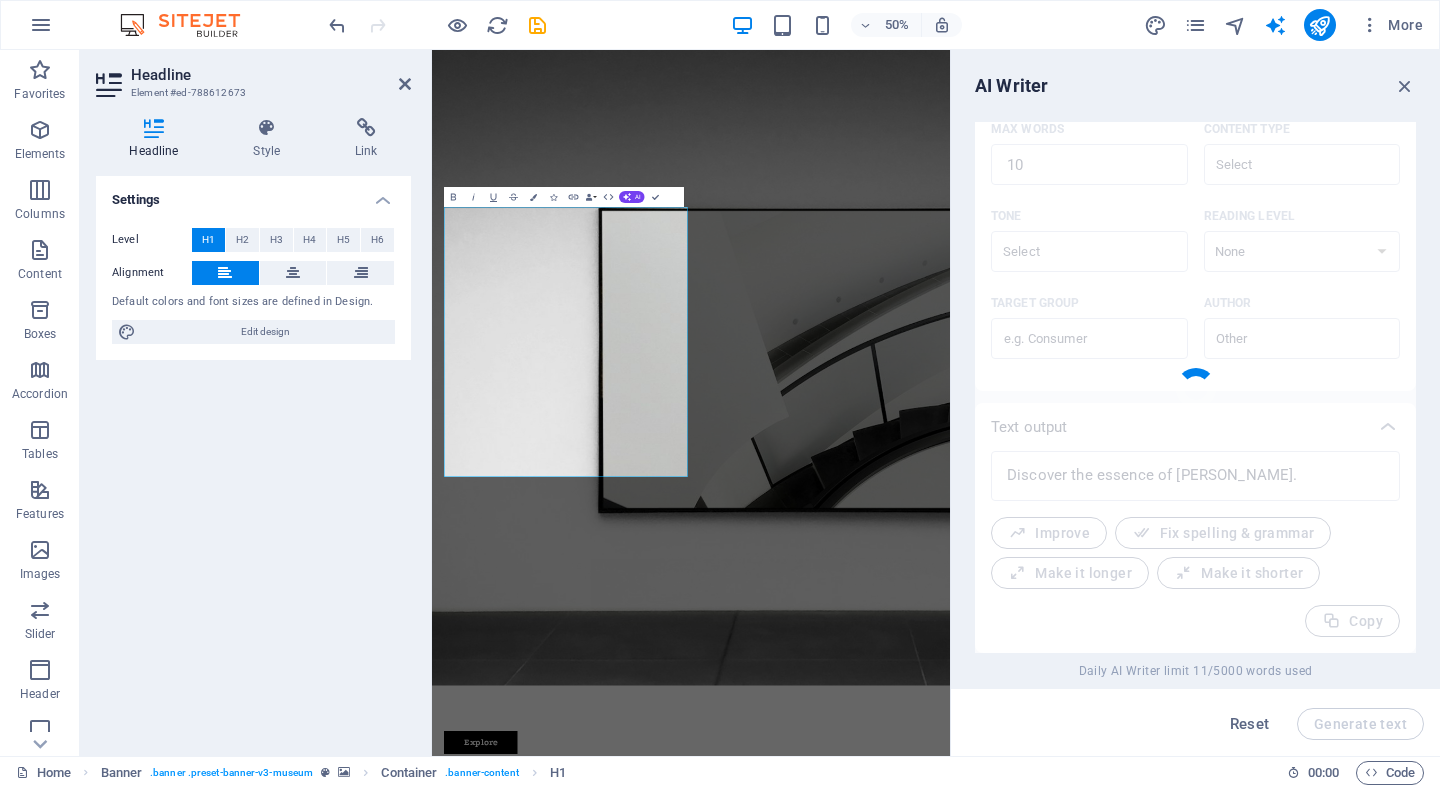 type on "x" 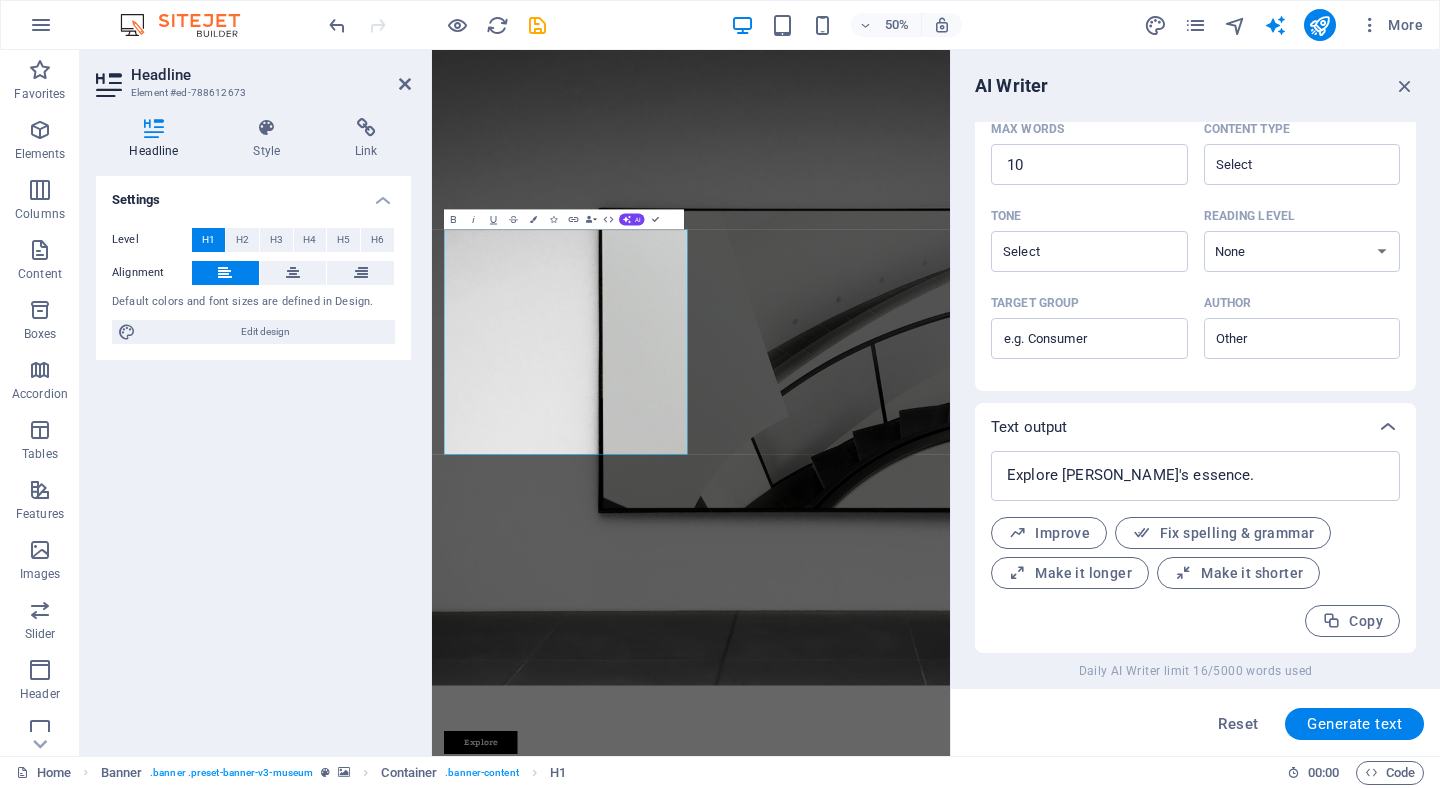type on "x" 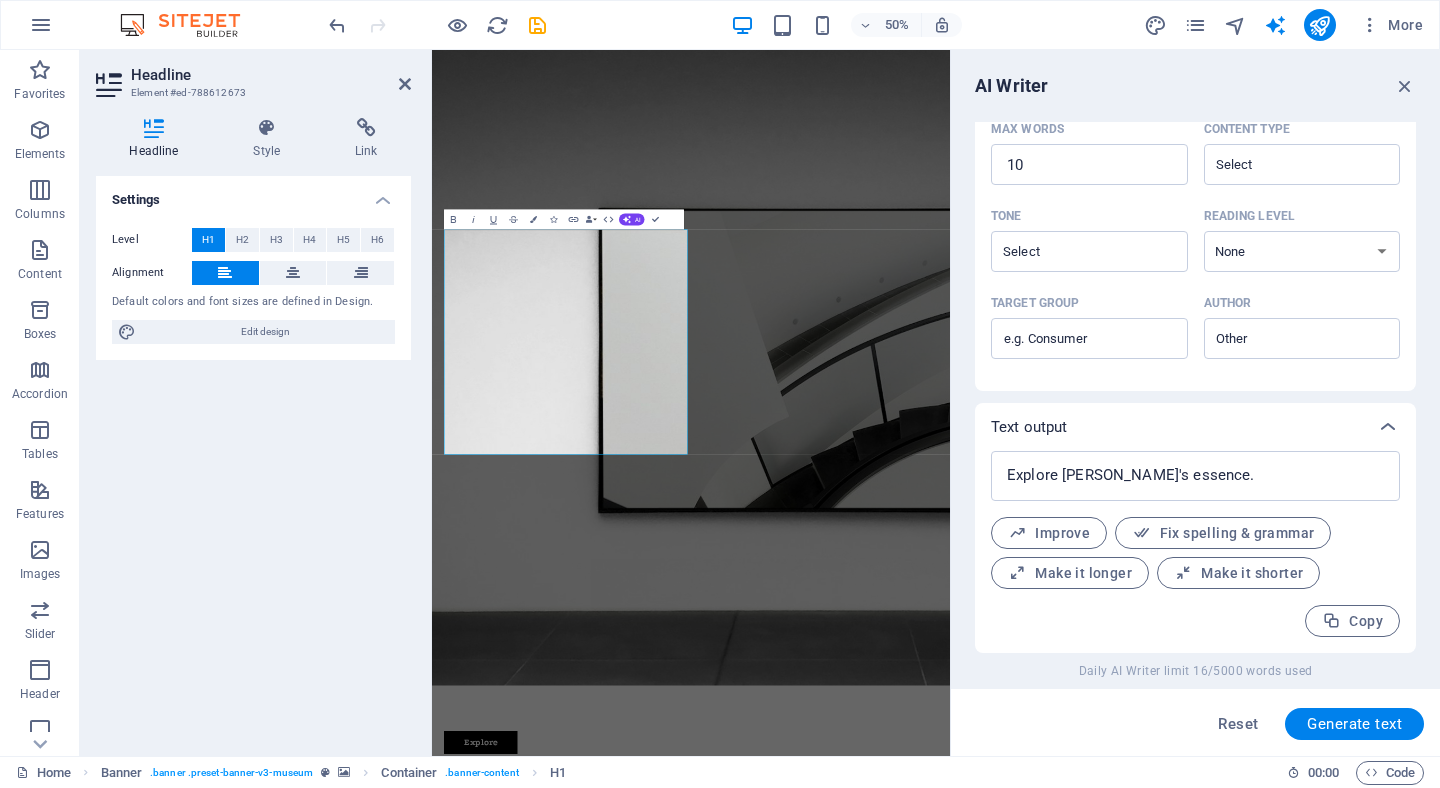 type on "x" 